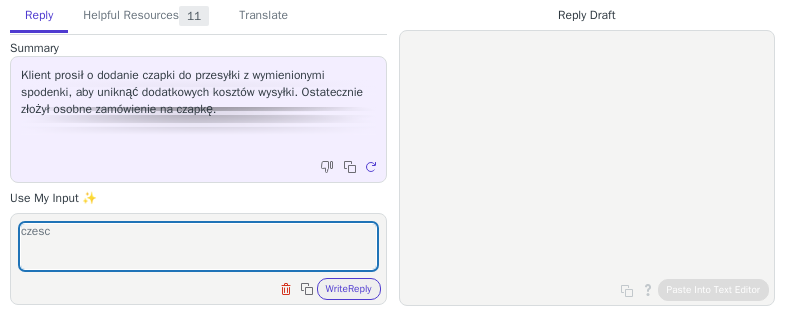 scroll, scrollTop: 0, scrollLeft: 0, axis: both 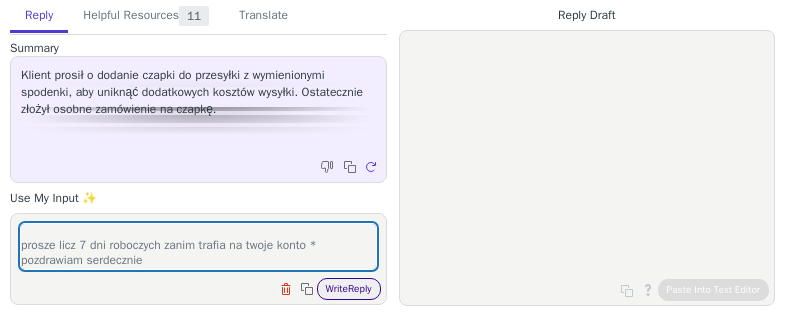 type on "czesc Pawel
zwrocilam ci koszta transportu
prosze licz 7 dni roboczych zanim trafia na twoje konto *
pozdrawiam serdecznie" 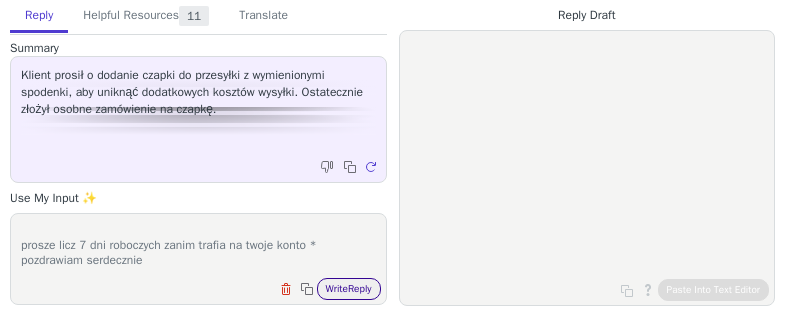 click on "Write  Reply" at bounding box center (349, 289) 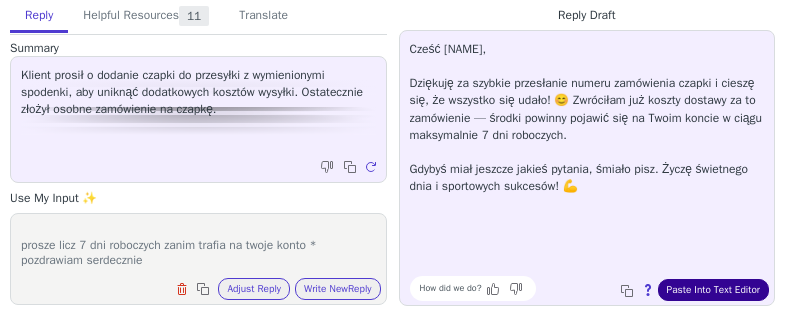 click on "Paste Into Text Editor" at bounding box center [713, 290] 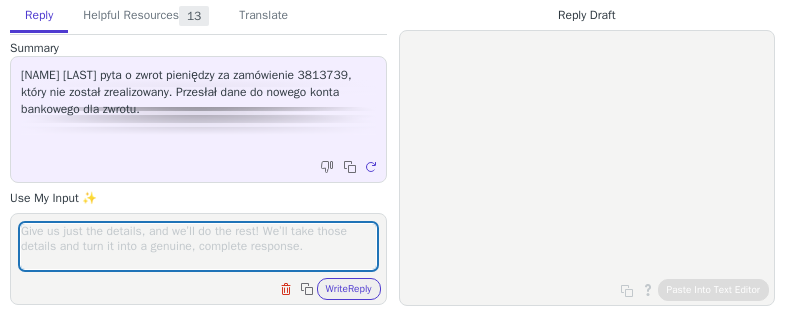 scroll, scrollTop: 0, scrollLeft: 0, axis: both 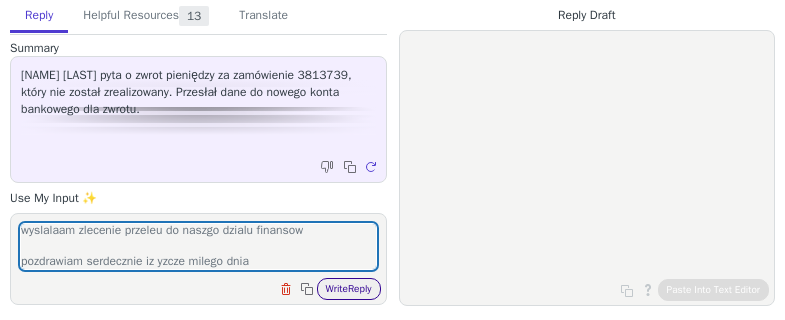 type on "Panie [NAME]
wyslalaam zlecenie przeleu do naszgo dzialu finansow
pozdrawiam serdecznie iz yzcze milego dnia" 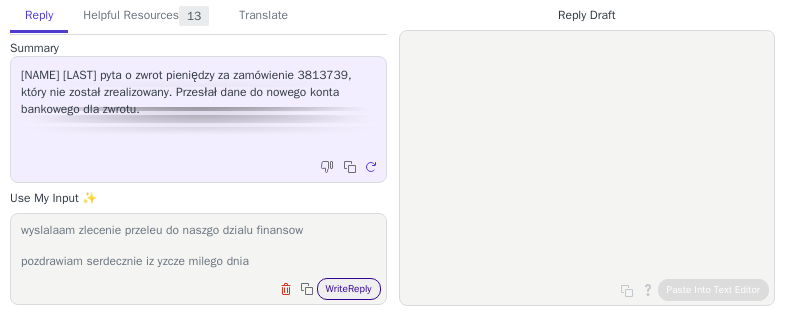 click on "Write  Reply" at bounding box center (349, 289) 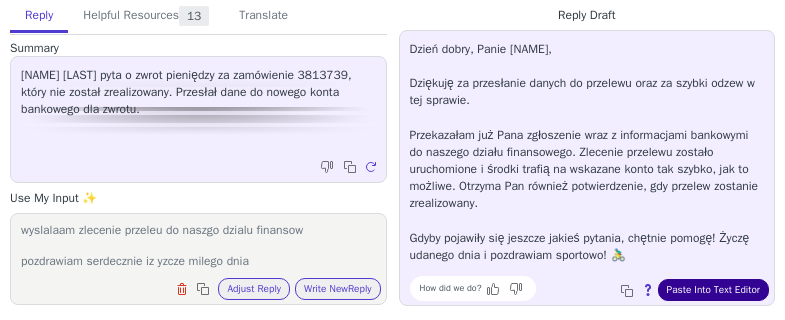 click on "Paste Into Text Editor" at bounding box center [713, 290] 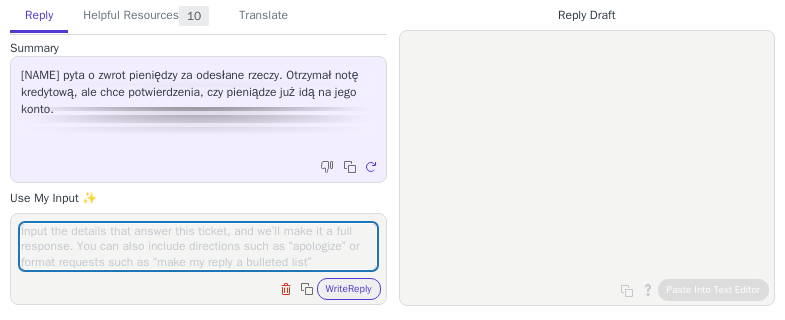click at bounding box center [198, 246] 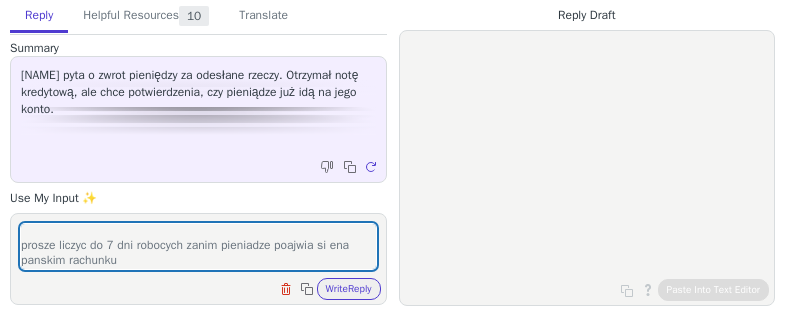 scroll, scrollTop: 48, scrollLeft: 0, axis: vertical 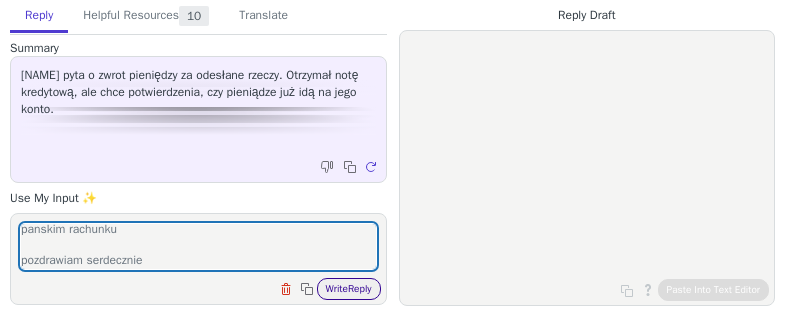 type on "witam panie [NAME] tak zwrot zostal zrobiony w dniu dzisiejszym
prosze liczyc do 7 dni robocych zanim pieniadze poajwia si ena panskim rachunku
pozdrawiam serdecznie" 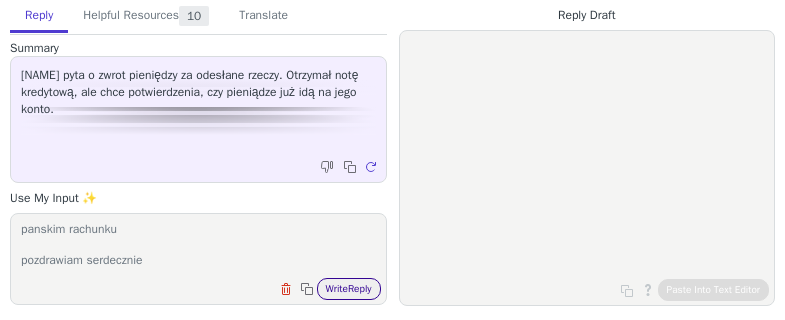 drag, startPoint x: 349, startPoint y: 294, endPoint x: 344, endPoint y: 284, distance: 11.18034 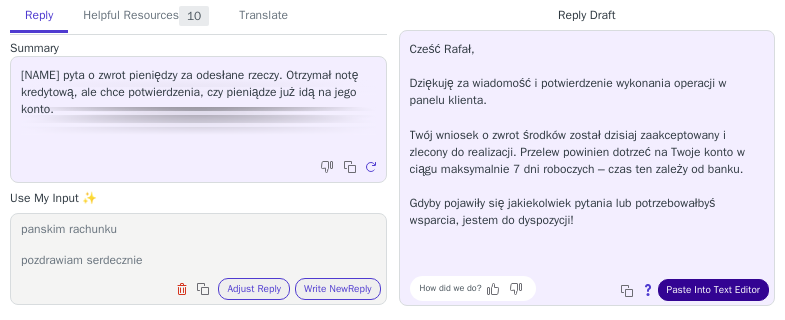 click on "Paste Into Text Editor" at bounding box center [713, 290] 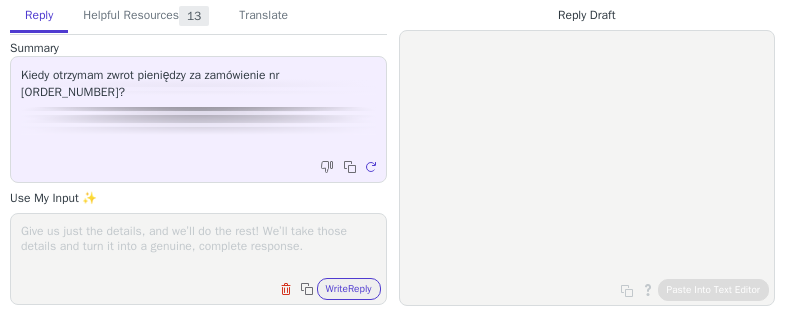 scroll, scrollTop: 0, scrollLeft: 0, axis: both 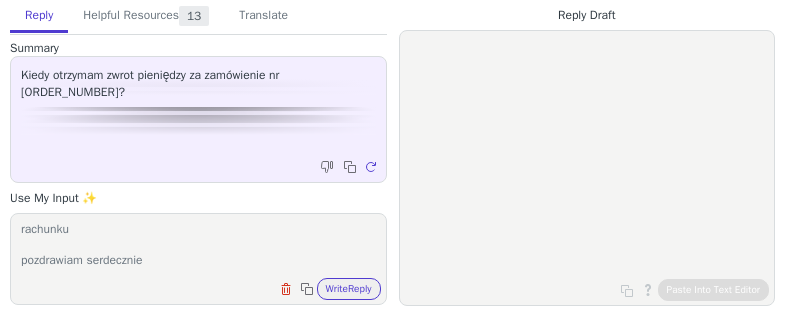 type on "zwrot nastapil dnia [DATE]
prosze liczy do 7 dni roboczych zanim pojawi si ena panskim rachunku
pozdrawiam serdecznie" 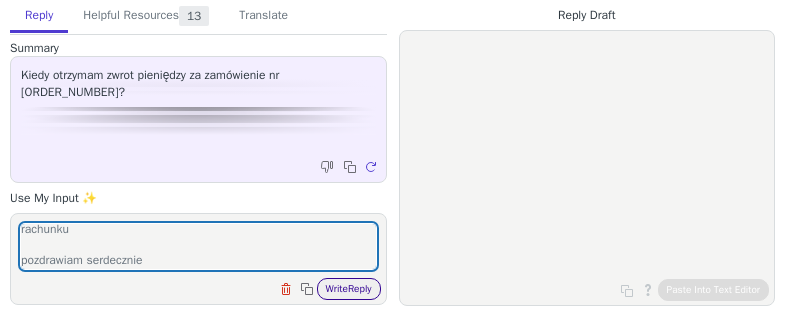 click on "Write  Reply" at bounding box center [349, 289] 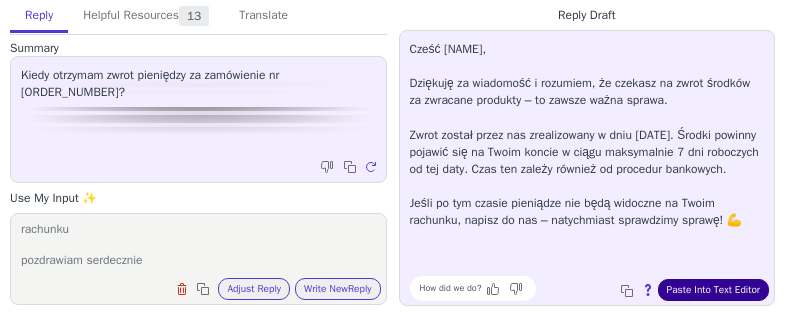 click on "Paste Into Text Editor" at bounding box center (713, 290) 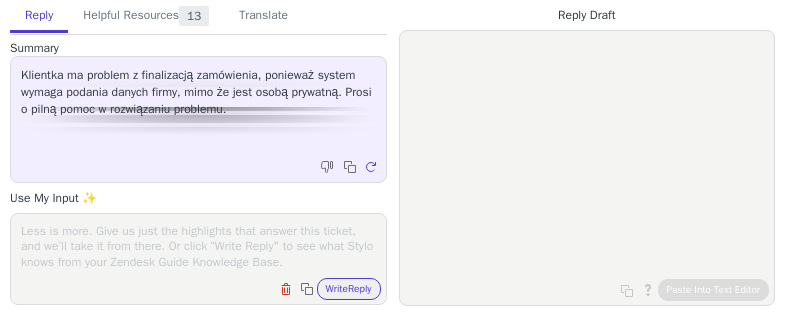 scroll, scrollTop: 0, scrollLeft: 0, axis: both 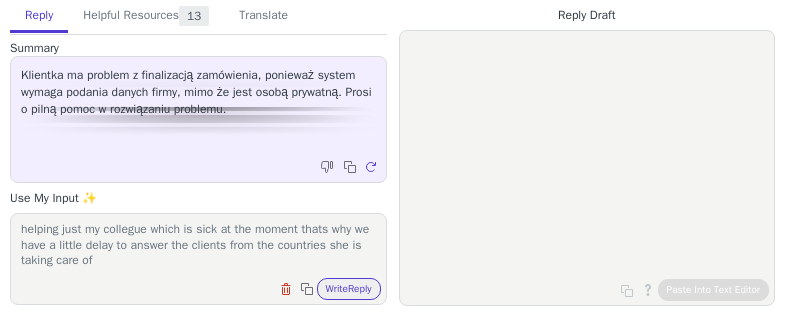 click on "Dear [NAME]
normally i am taking care just of [COUNTRY] market and i am helping just my collegue which is sick at the moment thats why we have a little delay to answer the clients from the countries she is taking care of" at bounding box center (198, 246) 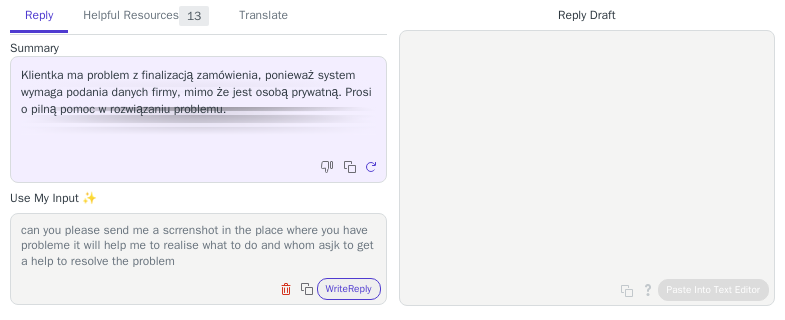scroll, scrollTop: 140, scrollLeft: 0, axis: vertical 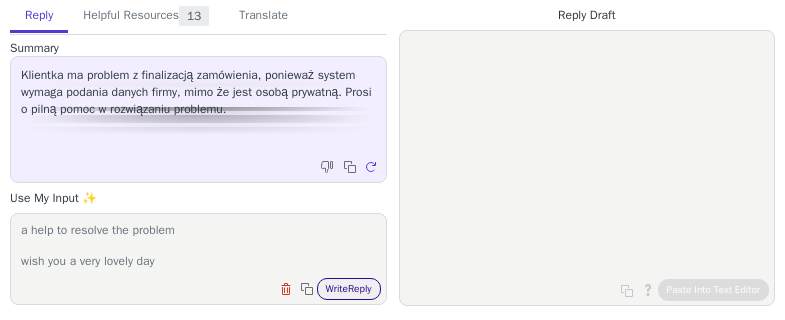 type on "Dear [NAME]
normally i am taking care just of polish market and i am helping just my collegue which is sick at the moment thats why we have a little delay to answer the clients from the countries she is taking care of
can you please send me a scrrenshot in the place where you have probleme it will help me to realise what to do and whom asjk to get a help to resolve the problem
wish you a very lovely day" 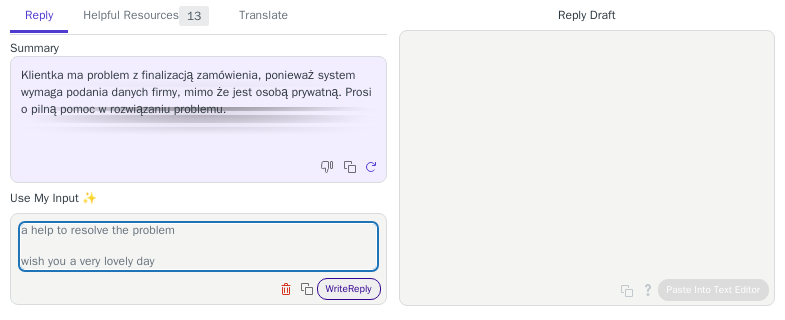 click on "Write  Reply" at bounding box center (349, 289) 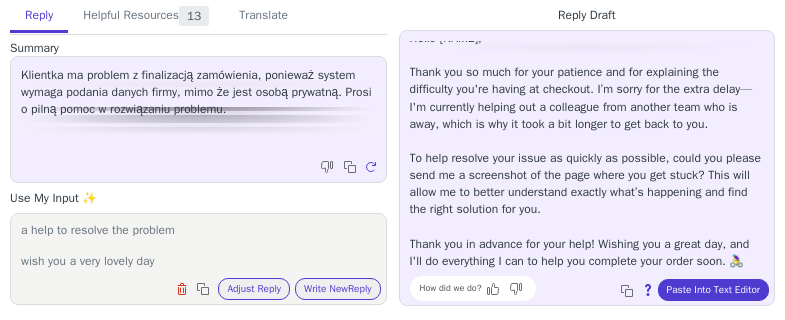 scroll, scrollTop: 28, scrollLeft: 0, axis: vertical 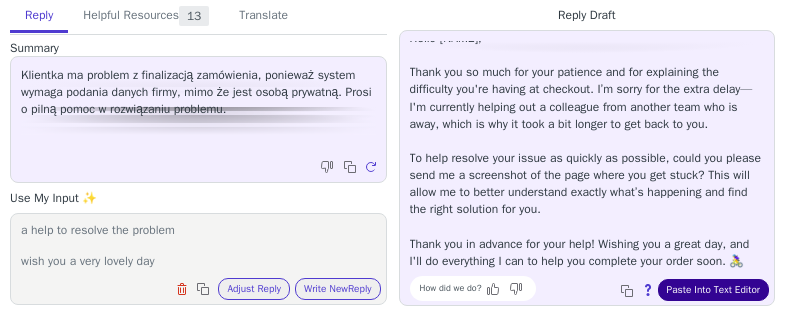 click on "Paste Into Text Editor" at bounding box center [713, 290] 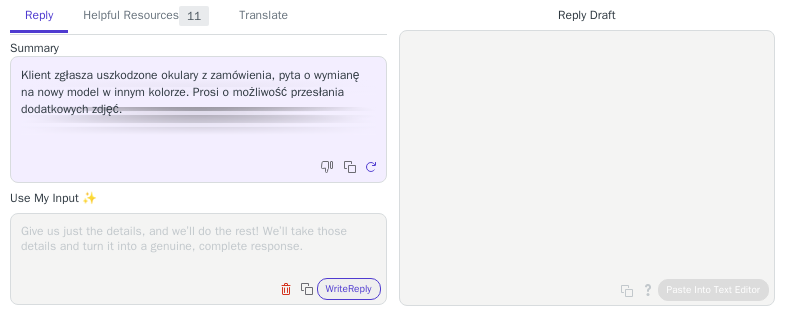 scroll, scrollTop: 0, scrollLeft: 0, axis: both 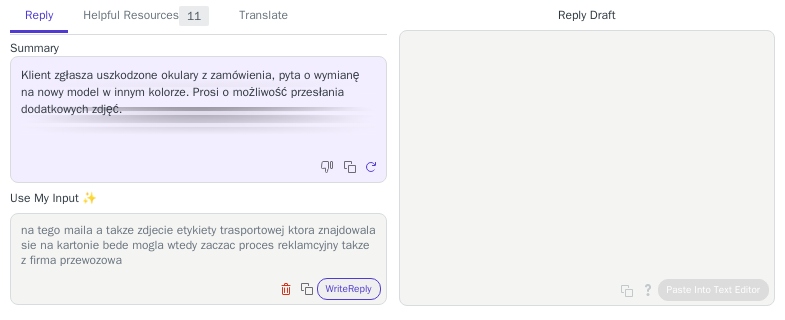 type on "panie [PERSON] czy karton w ktorym dostal pan swoje zamwoienie byl uszjodzony ??
czy moglby pan mi przeslac zdjecie futeralu i kartonu w odpowiedzi na tego maila a takze zdjecie etykiety trasportowej ktora znajdowala sie na kartonie bede mogla wtedy zaczac proces reklamcyjny takze z firma przewozowa" 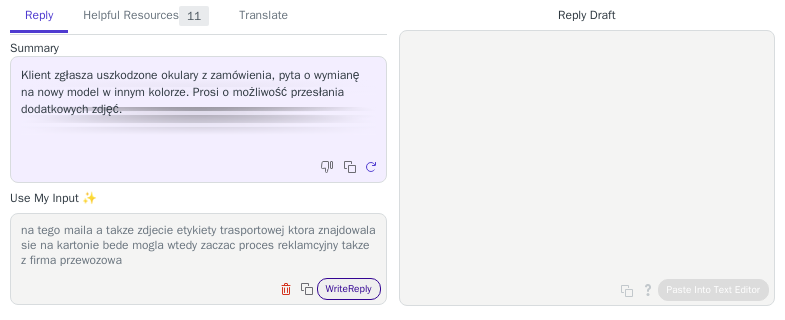 click on "Write  Reply" at bounding box center (349, 289) 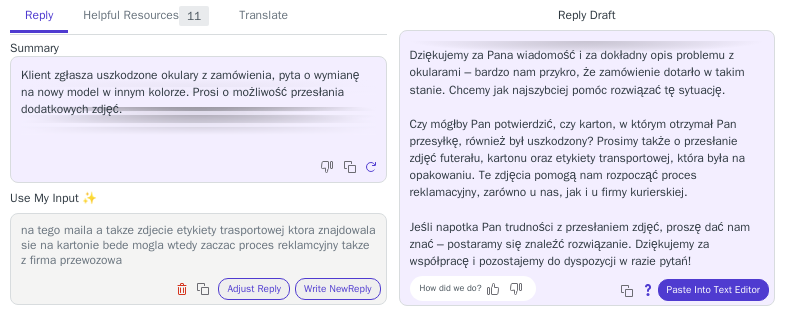 scroll, scrollTop: 45, scrollLeft: 0, axis: vertical 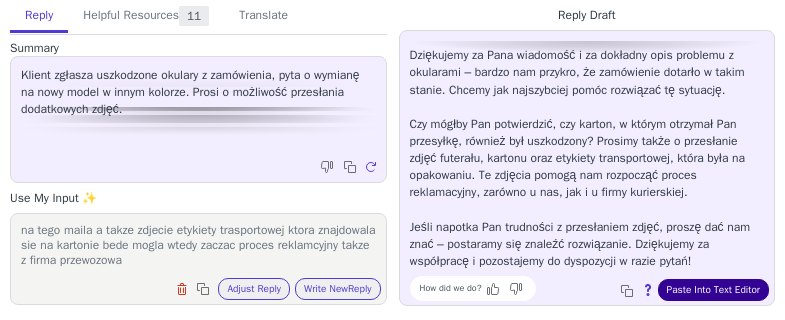 click on "Paste Into Text Editor" at bounding box center (713, 290) 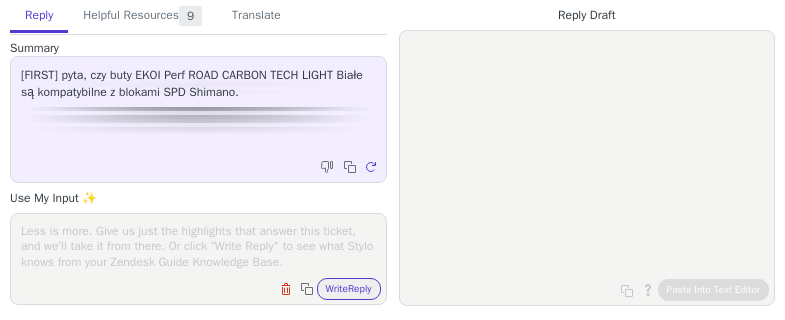 scroll, scrollTop: 0, scrollLeft: 0, axis: both 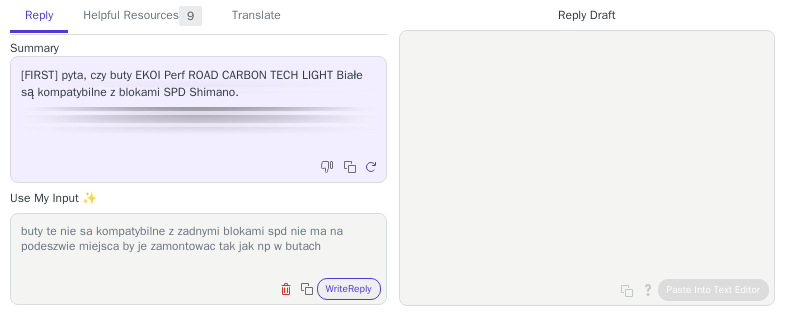 click on "buty te nie sa kompatybilne z zadnymi blokami spd nie ma na podeszwie miejsca by je zamontowac tak jak np w butach" at bounding box center (198, 246) 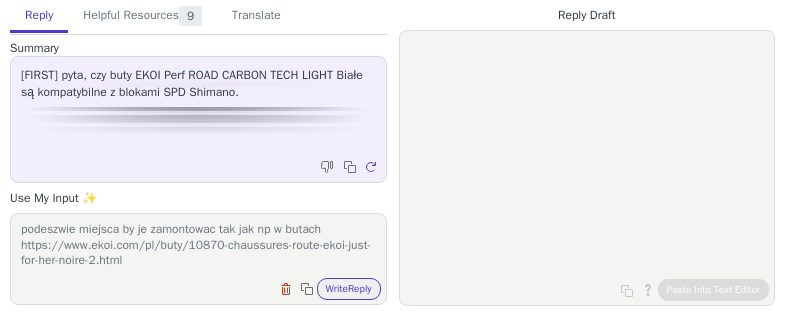 scroll, scrollTop: 48, scrollLeft: 0, axis: vertical 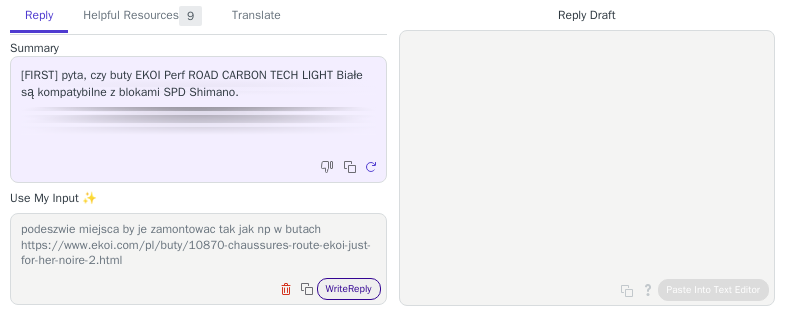type on "buty te nie sa kompatybilne z zadnymi blokami spd nie ma na podeszwie miejsca by je zamontowac tak jak np w butach
https://www.ekoi.com/pl/buty/10870-chaussures-route-ekoi-just-for-her-noire-2.html" 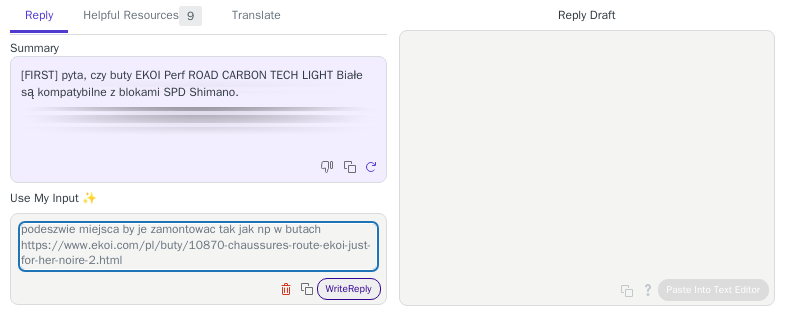 click on "Write  Reply" at bounding box center (349, 289) 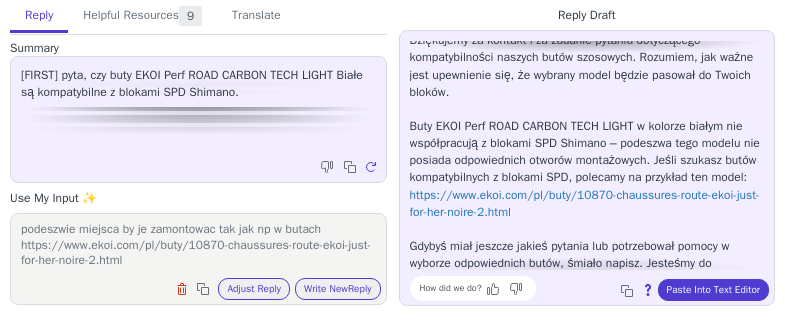 scroll, scrollTop: 80, scrollLeft: 0, axis: vertical 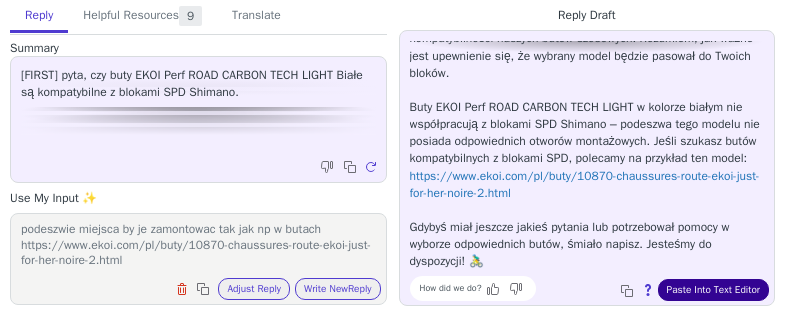 click on "Paste Into Text Editor" at bounding box center [713, 290] 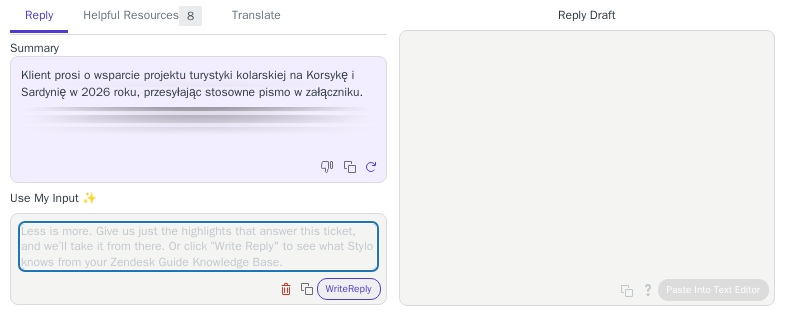 scroll, scrollTop: 0, scrollLeft: 0, axis: both 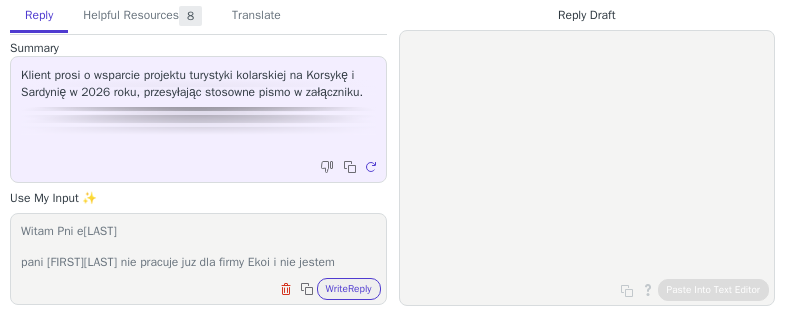 click on "Witam Pni e[LAST]
pani [FIRST][LAST] nie pracuje juz dla firmy Ekoi i nie jestem niestety poinformowana o Pana projekcie" at bounding box center (198, 246) 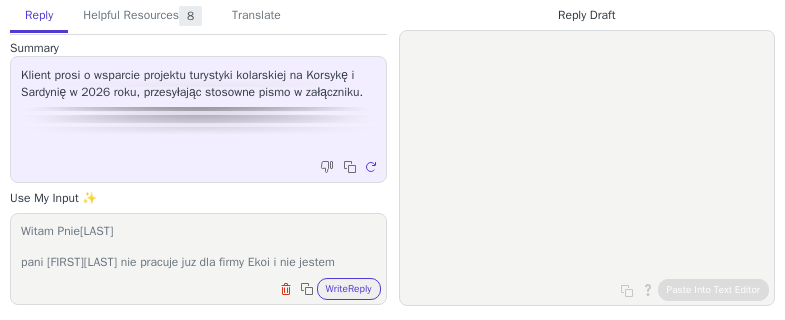 click on "Witam Pnie[LAST]
pani [FIRST][LAST] nie pracuje juz dla firmy Ekoi i nie jestem niestety poinformowana o Pana projekcie" at bounding box center (198, 246) 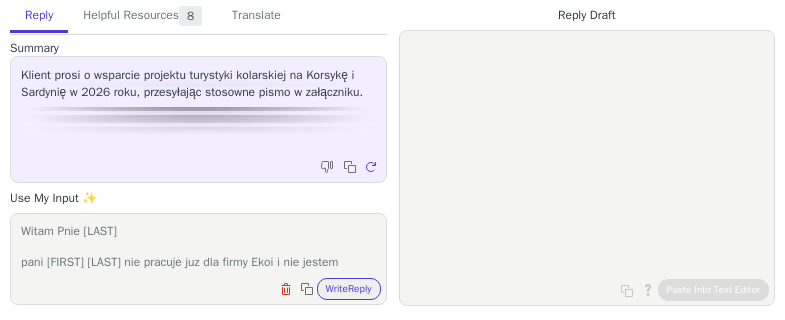 click on "Witam Pnie [LAST]
pani [FIRST] [LAST] nie pracuje juz dla firmy Ekoi i nie jestem niestety poinformowana o Pana projekcie" at bounding box center (198, 246) 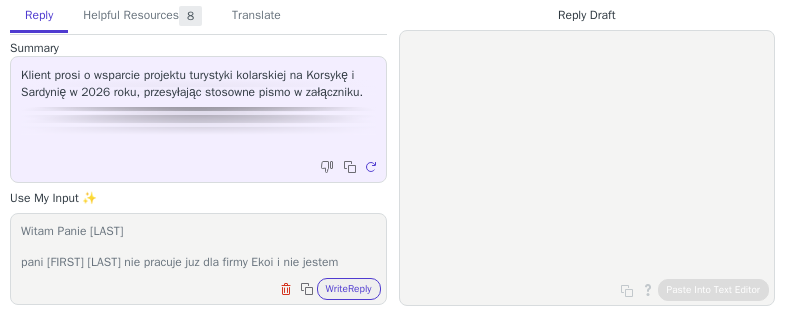 click on "Witam Panie [LAST]
pani [FIRST] [LAST] nie pracuje juz dla firmy Ekoi i nie jestem niestety poinformowana o Pana projekcie" at bounding box center (198, 246) 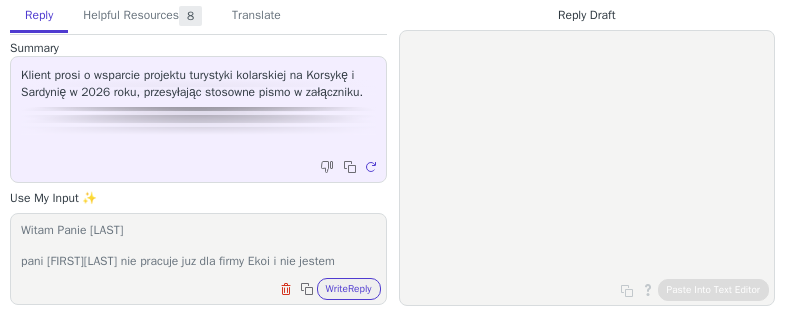 scroll, scrollTop: 17, scrollLeft: 0, axis: vertical 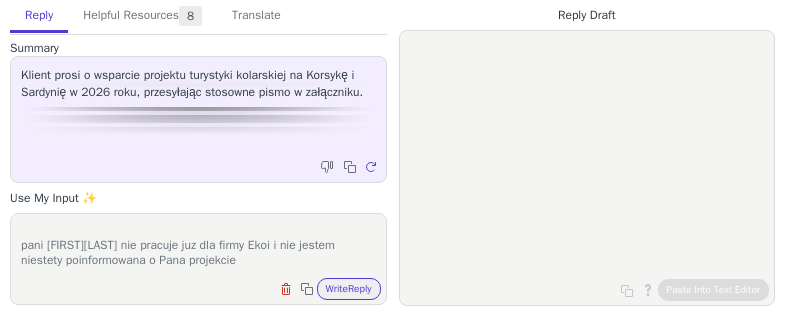 click on "Witam Panie [LAST]
pani [FIRST][LAST] nie pracuje juz dla firmy Ekoi i nie jestem niestety poinformowana o Pana projekcie" at bounding box center (198, 246) 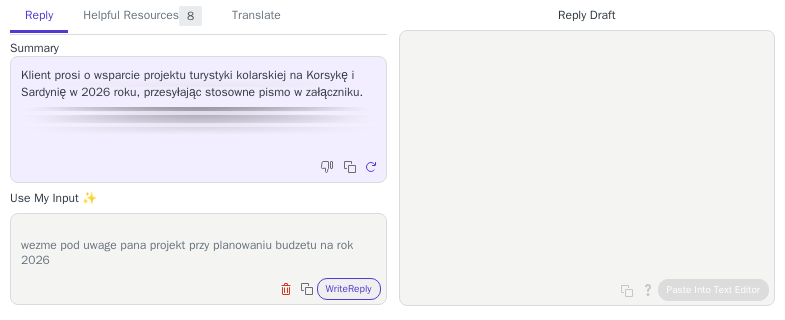 scroll, scrollTop: 94, scrollLeft: 0, axis: vertical 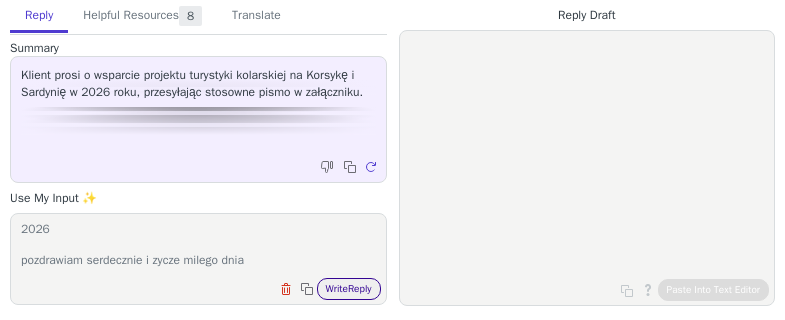 type on "Witam Panie [LAST]
pani [FIRST][LAST] nie pracuje juz dla firmy Ekoi i nie jestem niestety poinformowana o Pana projekcie
wezme pod uwage pana projekt przy planowaniu budzetu na rok 2026
pozdrawiam serdecznie i zycze milego dnia" 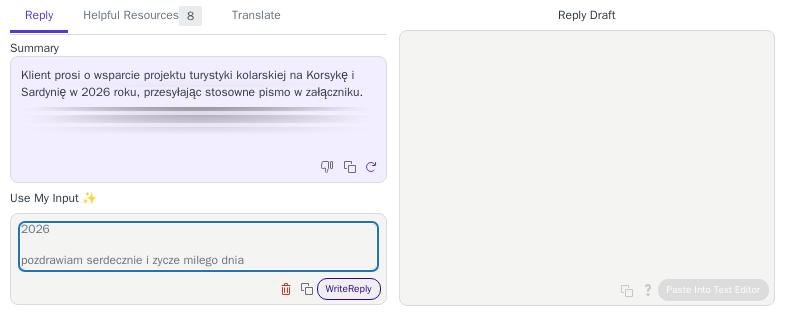 click on "Write  Reply" at bounding box center (349, 289) 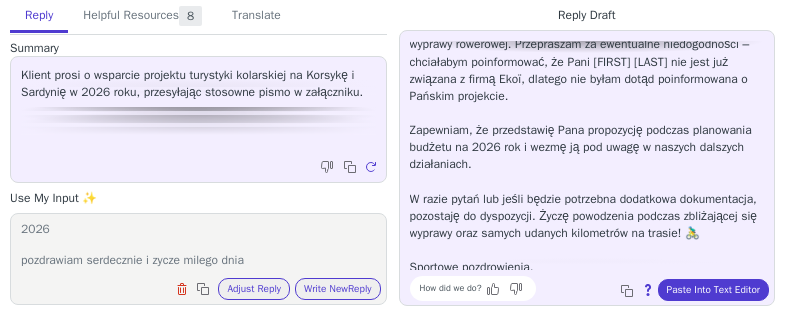 scroll, scrollTop: 80, scrollLeft: 0, axis: vertical 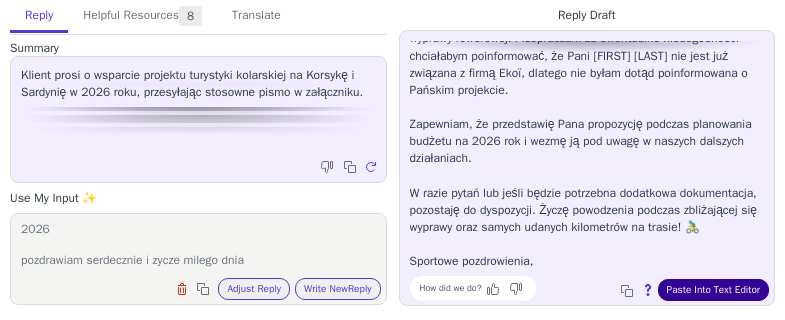 click on "Paste Into Text Editor" at bounding box center (713, 290) 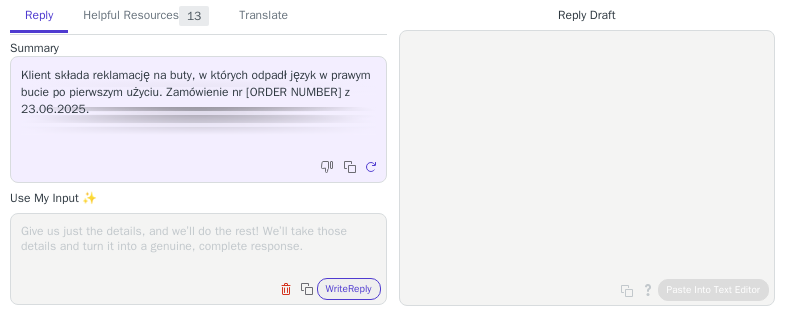 scroll, scrollTop: 0, scrollLeft: 0, axis: both 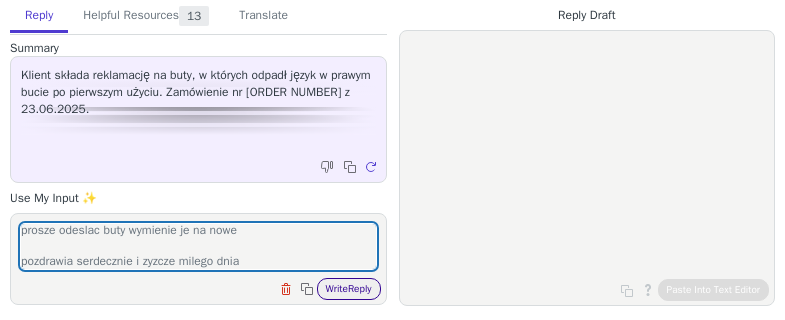 click on "Write  Reply" at bounding box center [349, 289] 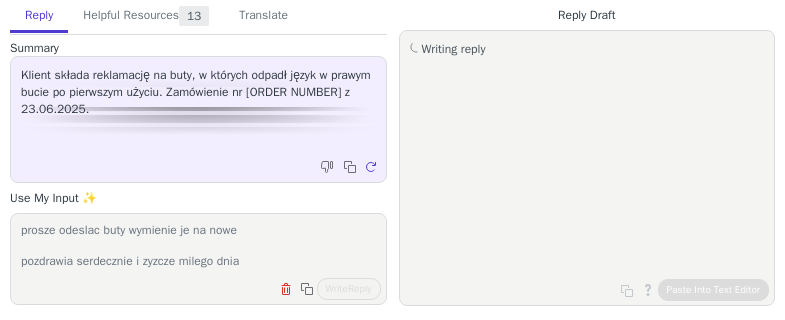 click on "prosze odeslac buty wymienie je na nowe
pozdrawia serdecznie i zyzcze milego dnia" at bounding box center [198, 246] 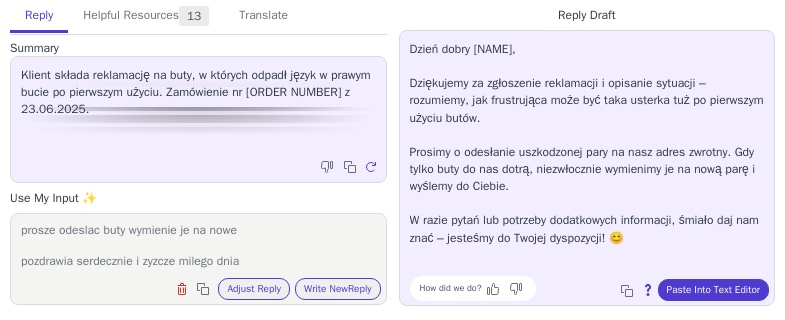 click on "prosze odeslac buty wymienie je na nowe
pozdrawia serdecznie i zyzcze milego dnia" at bounding box center (198, 246) 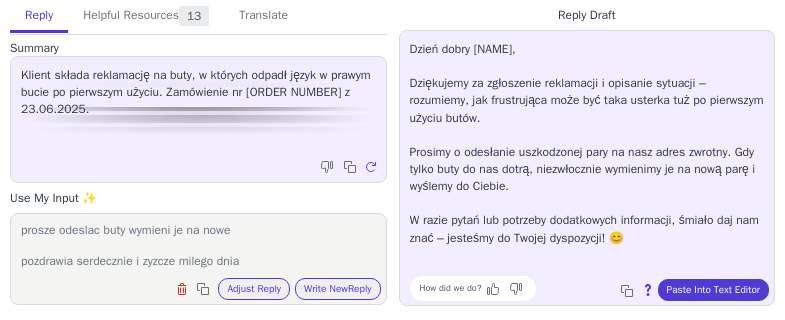 scroll, scrollTop: 0, scrollLeft: 0, axis: both 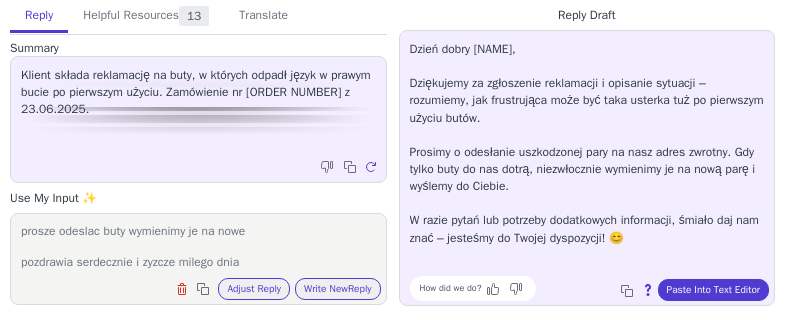 drag, startPoint x: 280, startPoint y: 229, endPoint x: 246, endPoint y: 229, distance: 34 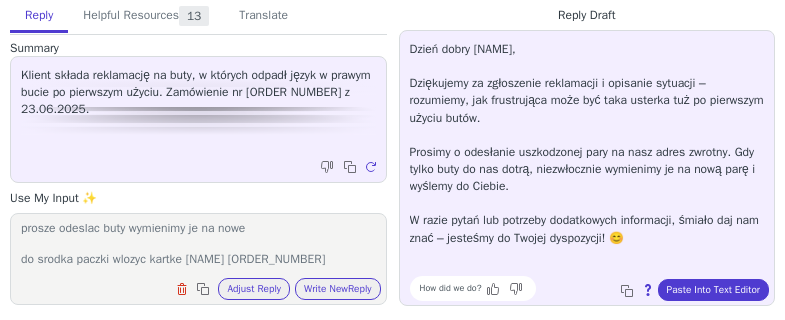 scroll, scrollTop: 0, scrollLeft: 0, axis: both 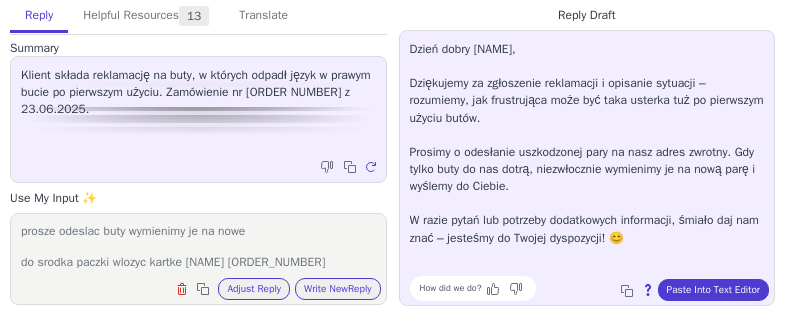 click on "prosze odeslac buty wymienimy je na nowe
do srodka paczki wlozyc kartke imie i nazwisko numer zamoienia
pozdrawia serdecznie i zyzcze milego dnia" at bounding box center (198, 246) 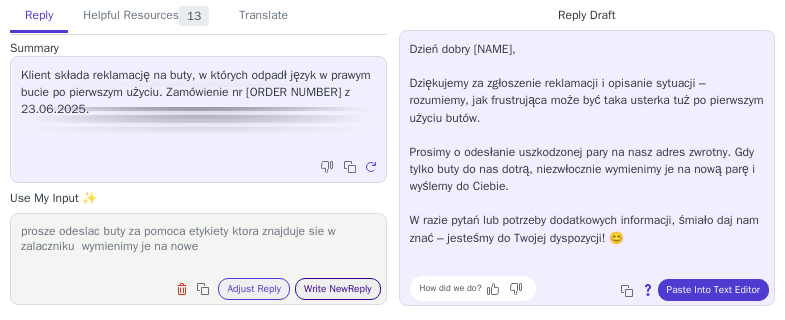 type on "prosze odeslac buty za pomoca etykiety ktora znajduje sie w zalaczniku  wymienimy je na nowe
do srodka paczki wlozyc kartke imie i nazwisko numer zamoienia
pozdrawia serdecznie i zyzcze milego dnia" 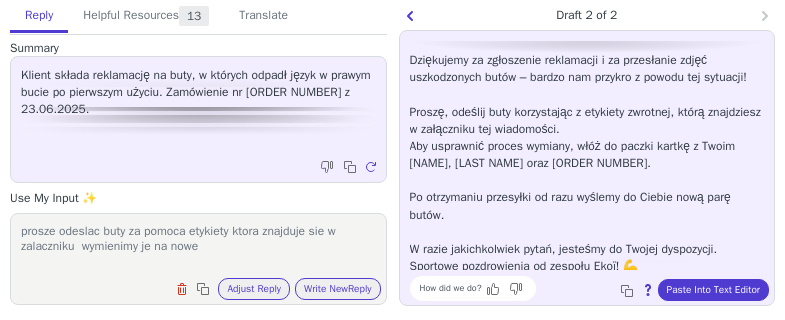 scroll, scrollTop: 45, scrollLeft: 0, axis: vertical 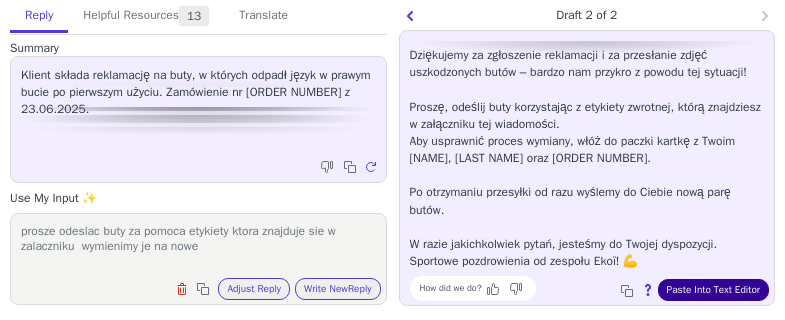 click on "Paste Into Text Editor" at bounding box center (713, 290) 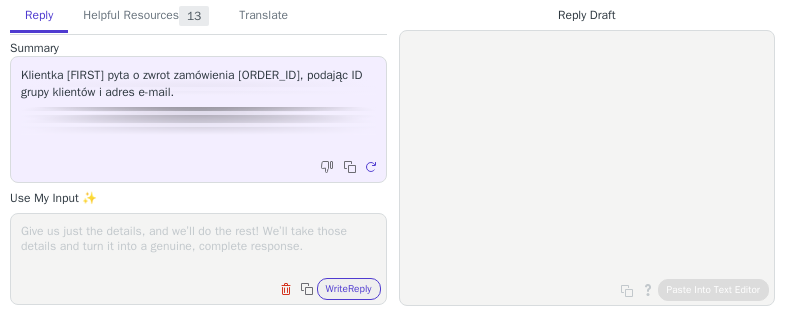 scroll, scrollTop: 0, scrollLeft: 0, axis: both 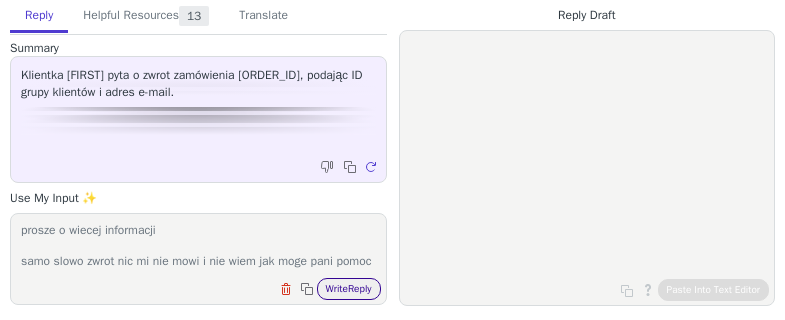 type on "dzien dobry
prosze o wiecej informacji
samo slowo zwrot nic mi nie mowi i nie wiem jak moge pani pomoc" 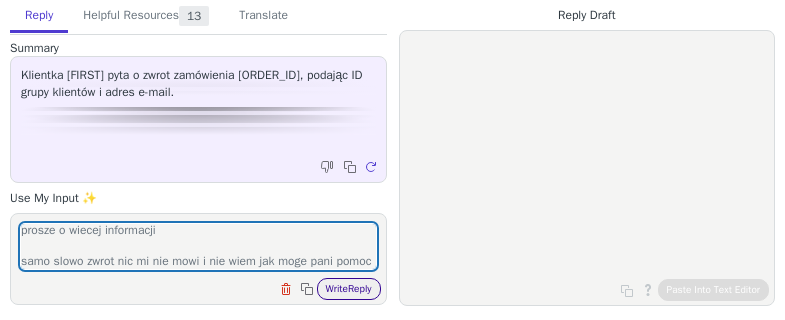 click on "Write  Reply" at bounding box center [349, 289] 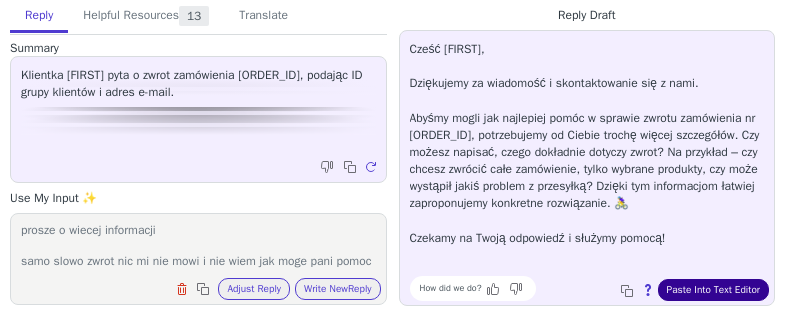 click on "Paste Into Text Editor" at bounding box center (713, 290) 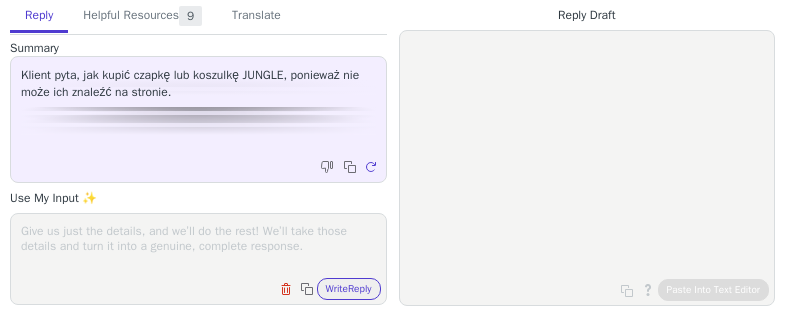 scroll, scrollTop: 0, scrollLeft: 0, axis: both 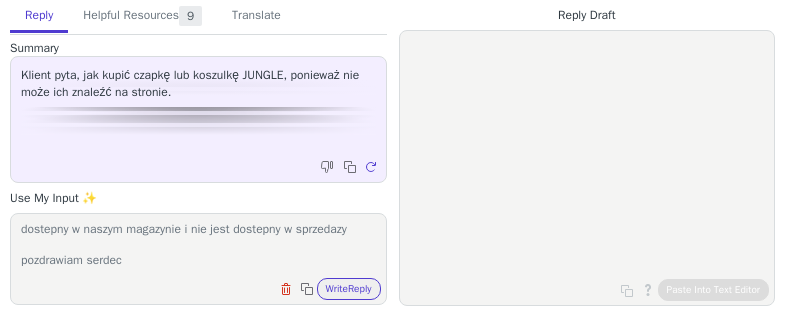 type on "jezeli nie widzi pan artykulu na stronie to znaczy ze nei jest dostepny w naszym magazynie i nie jest dostepny w sprzedazy
pozdrawiam serdecz" 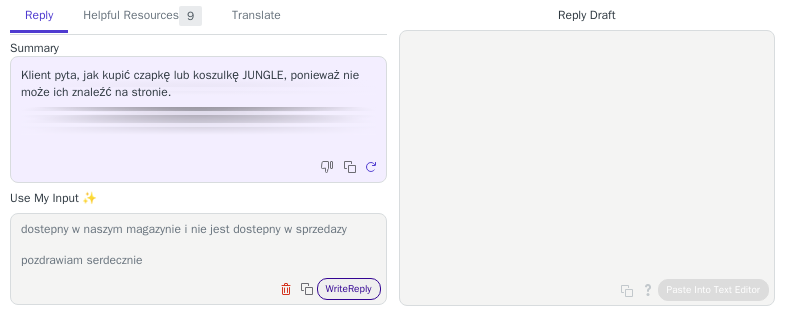 click on "Write  Reply" at bounding box center (349, 289) 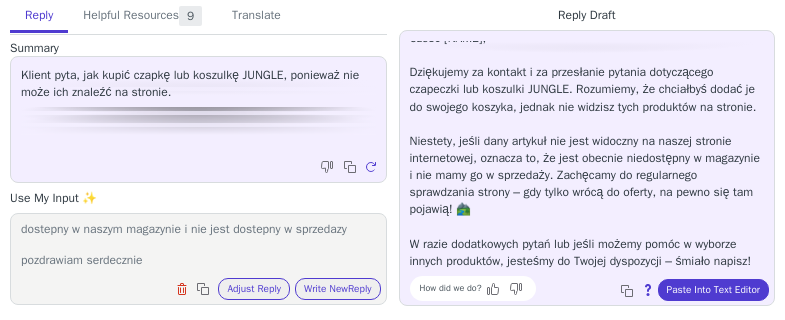 scroll, scrollTop: 45, scrollLeft: 0, axis: vertical 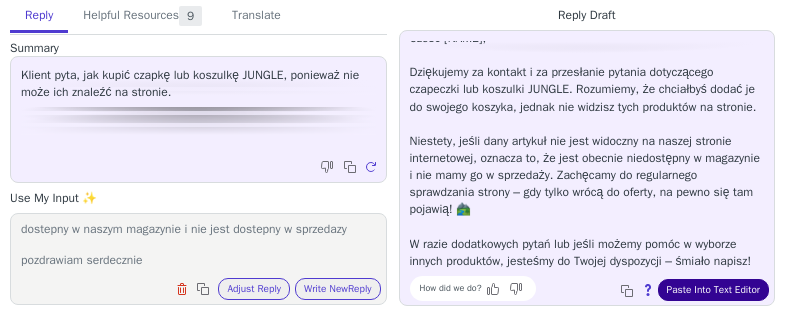 click on "Paste Into Text Editor" at bounding box center (713, 290) 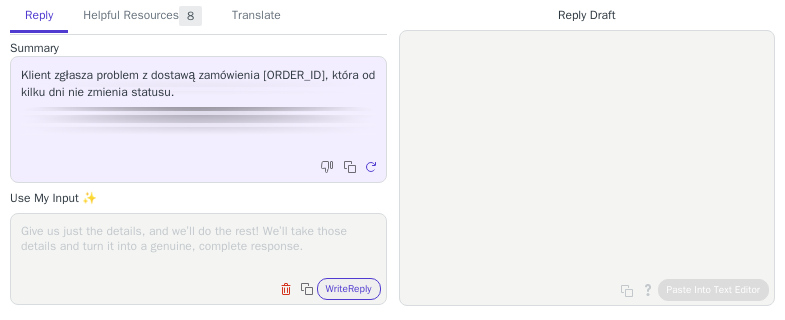 scroll, scrollTop: 0, scrollLeft: 0, axis: both 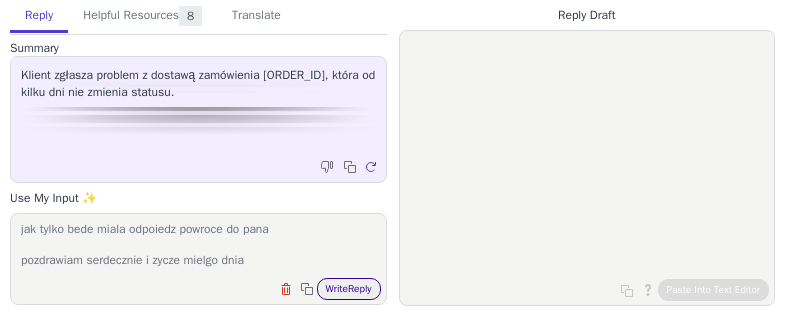 type on "skontaktowalam sie w tej sprwie z Fedex
jak tylko bede miala odpoiedz powroce do pana
pozdrawiam serdecznie i zycze mielgo dnia" 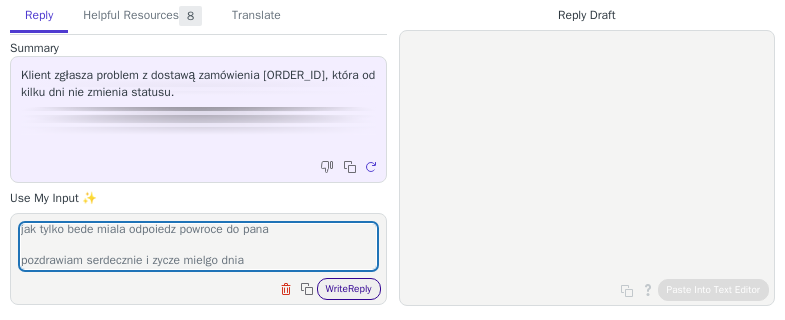 click on "Write  Reply" at bounding box center (349, 289) 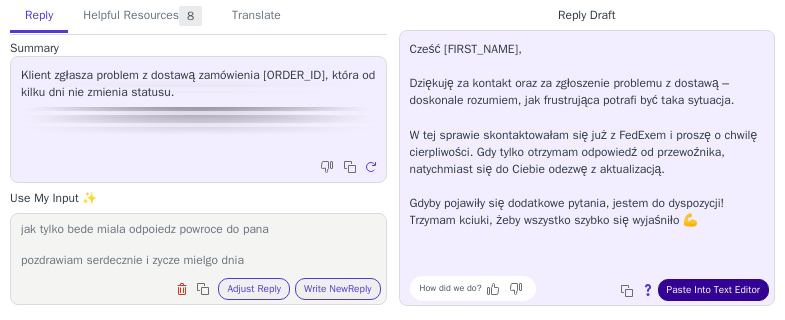 click on "Paste Into Text Editor" at bounding box center [713, 290] 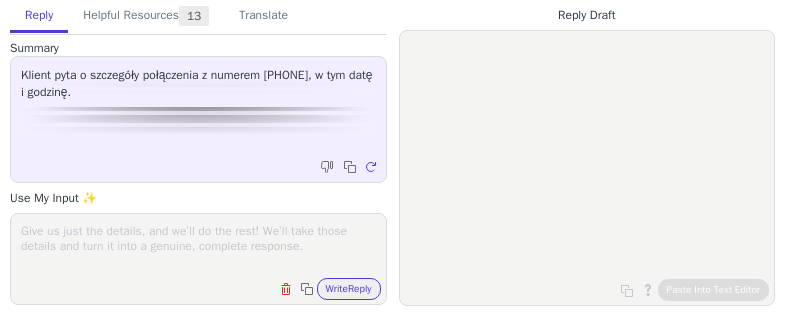scroll, scrollTop: 0, scrollLeft: 0, axis: both 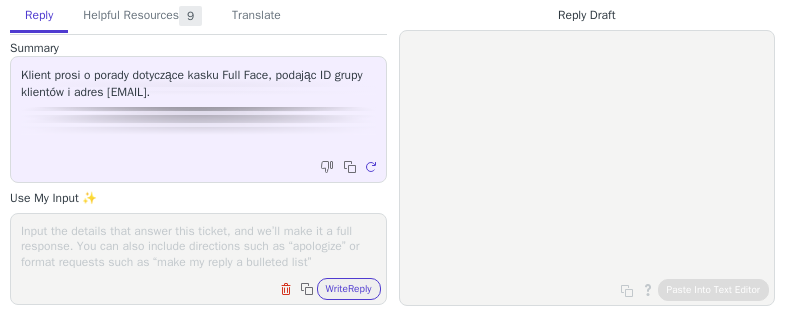 click at bounding box center [198, 246] 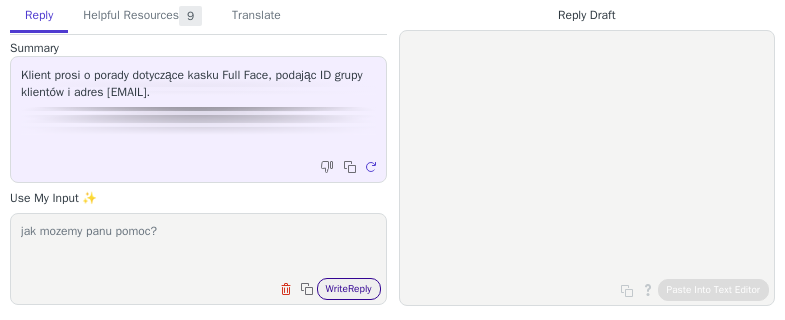 type on "jak mozemy panu pomoc?" 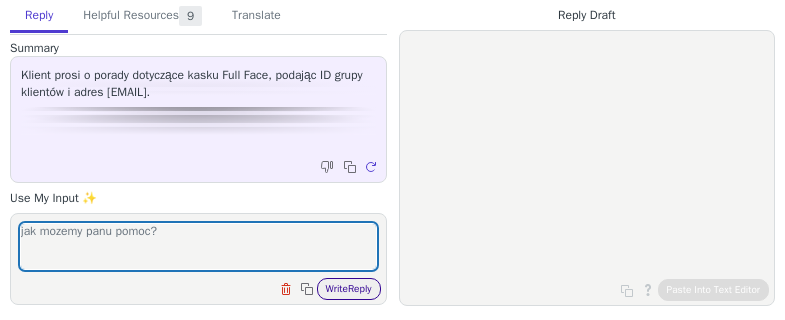 click on "Write  Reply" at bounding box center (349, 289) 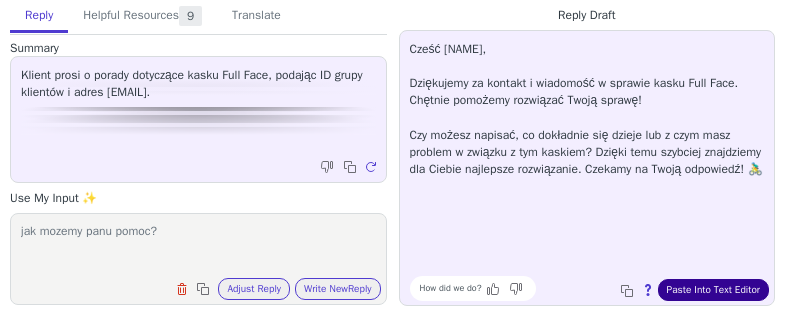 click on "Paste Into Text Editor" at bounding box center [713, 290] 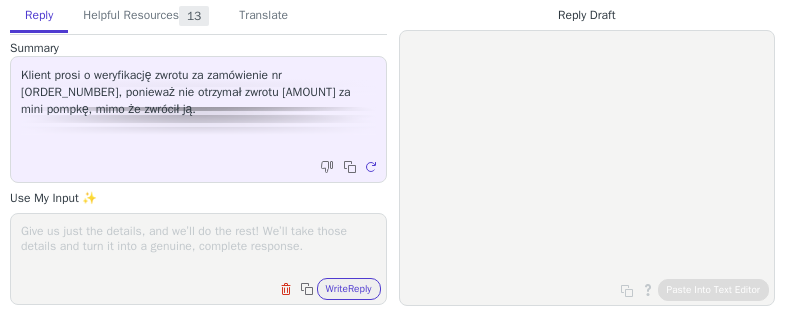 scroll, scrollTop: 0, scrollLeft: 0, axis: both 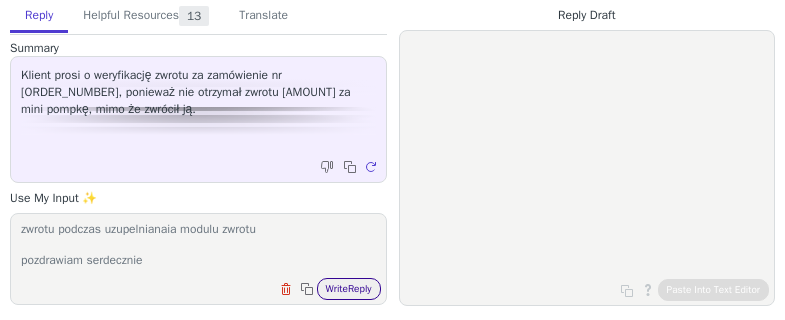 type on "pompka nie byla zaznaczona w panskim zwrocie dlatego tez serwis zwrotow nie wiedzial czy jest to zwrot czy pomylka
zwracam panu srdoki za pompke
prosze w przyszlosci zadbac o wpisywanie wszystkich produktow do zwrotu podczas uzupelnianaia modulu zwrotu
pozdrawiam serdecznie" 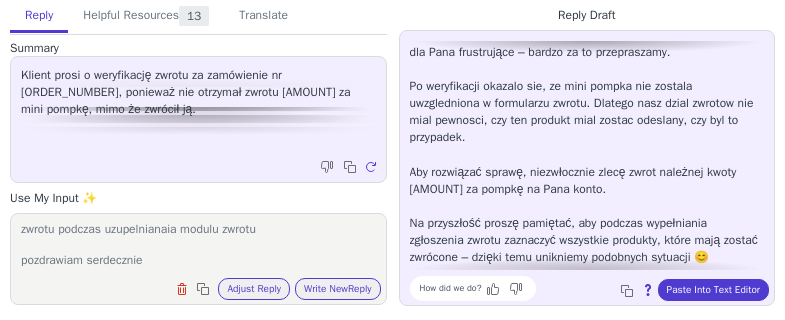 scroll, scrollTop: 31, scrollLeft: 0, axis: vertical 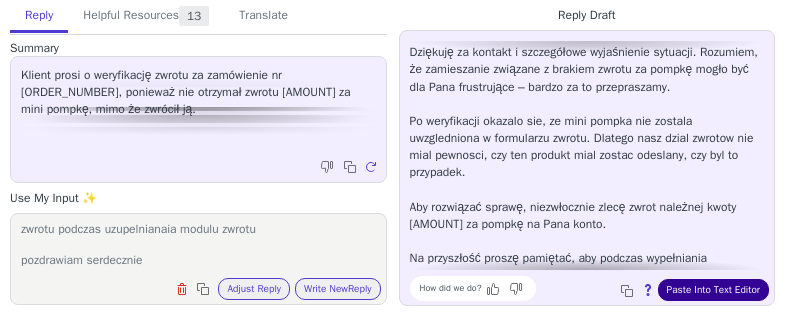 click on "Paste Into Text Editor" at bounding box center [713, 290] 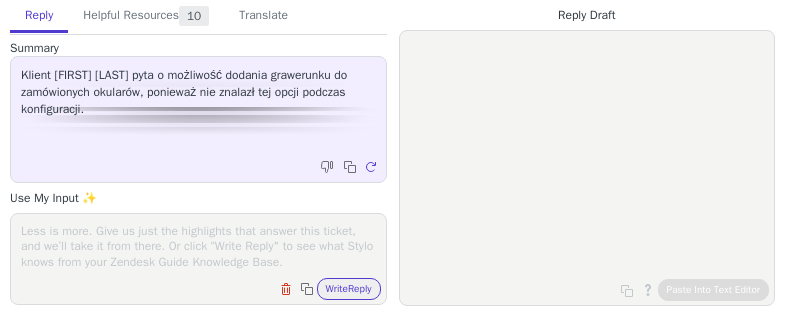 scroll, scrollTop: 0, scrollLeft: 0, axis: both 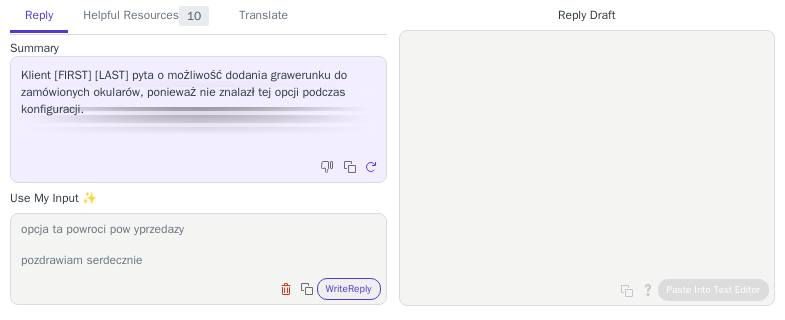 type on "grawer na okularaxh nie jest dostepny poczas wyprzedazy gdyz znacznie opoznia prace atelier podczas przygotowanai spersonalizowanych zamwoien
niestety nie bedzie mozliwosci dodania go w tym zamowieniu
opcja ta powroci pow yprzedazy
pozdrawiam serdecznie" 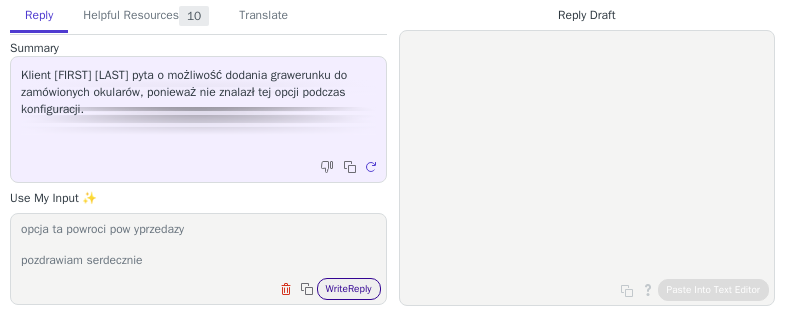 click on "grawer na okularaxh nie jest dostepny poczas wyprzedazy gdyz znacznie opoznia prace atelier podczas przygotowanai spersonalizowanych zamwoien
niestety nie bedzie mozliwosci dodania go w tym zamowieniu
opcja ta powroci pow yprzedazy
pozdrawiam serdeczcznie Clear field Copy to clipboard Write  Reply" at bounding box center [198, 259] 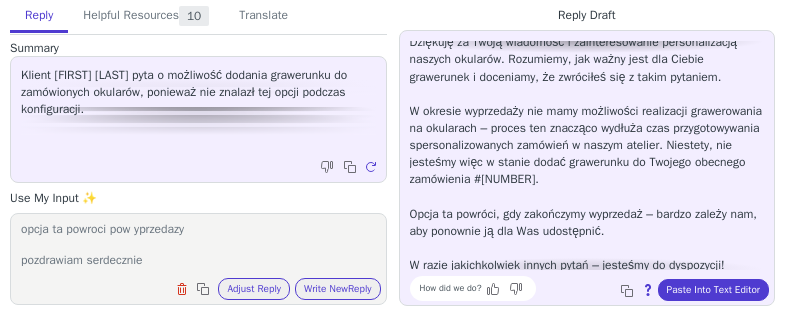 scroll, scrollTop: 62, scrollLeft: 0, axis: vertical 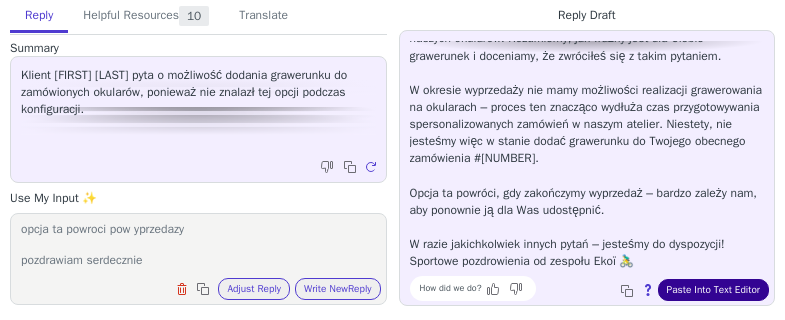 click on "Paste Into Text Editor" at bounding box center (713, 290) 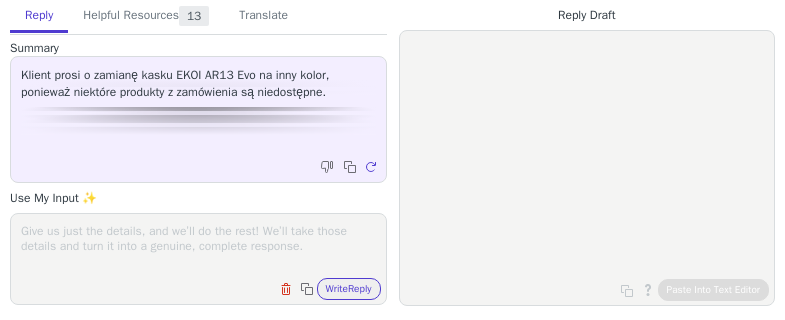 scroll, scrollTop: 0, scrollLeft: 0, axis: both 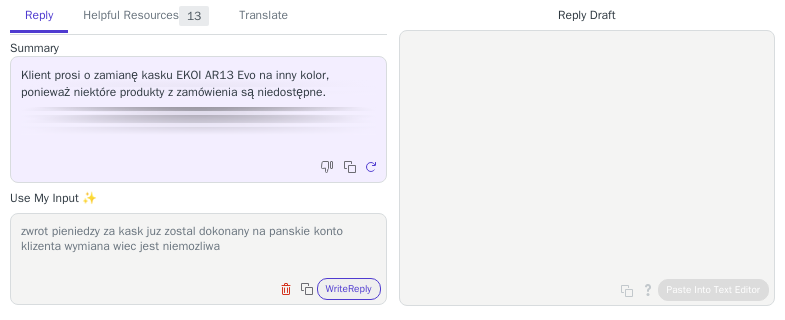 click on "zwrot pieniedzy za kask juz zostal dokonany na panskie konto klizenta wymiana wiec jest niemozliwa" at bounding box center (198, 246) 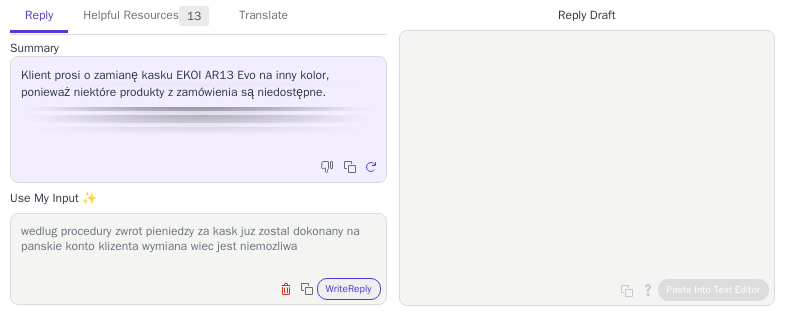 click on "wedlug procedury zwrot pieniedzy za kask juz zostal dokonany na panskie konto klizenta wymiana wiec jest niemozliwa" at bounding box center (198, 246) 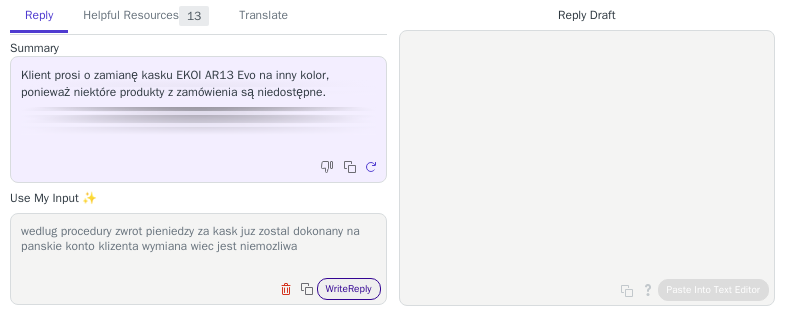 scroll, scrollTop: 17, scrollLeft: 0, axis: vertical 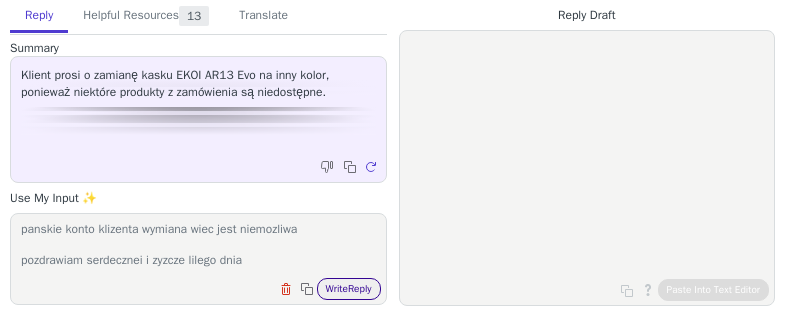 type on "wedlug procedury zwrot pieniedzy za kask juz zostal dokonany na panskie konto klizenta wymiana wiec jest niemozliwa
pozdrawiam serdecznei i zyzcze lilego dnia" 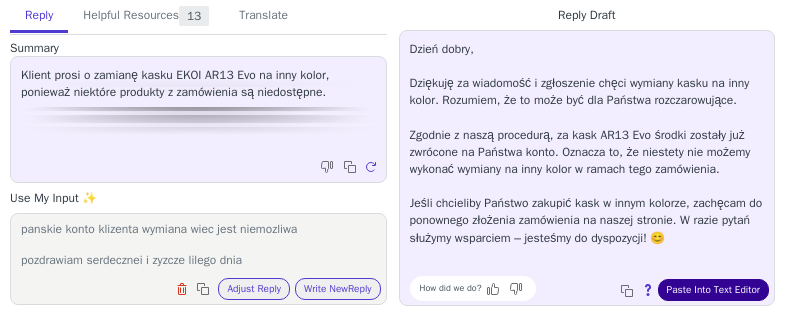 click on "Paste Into Text Editor" at bounding box center (713, 290) 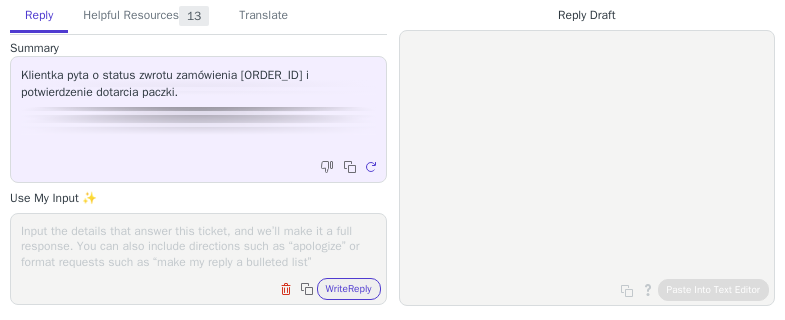 scroll, scrollTop: 0, scrollLeft: 0, axis: both 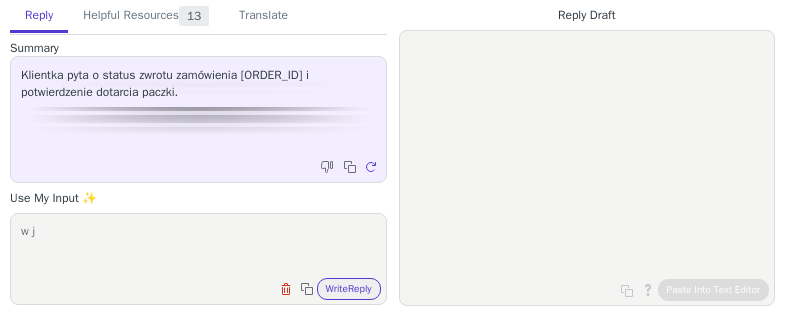 type on "w j" 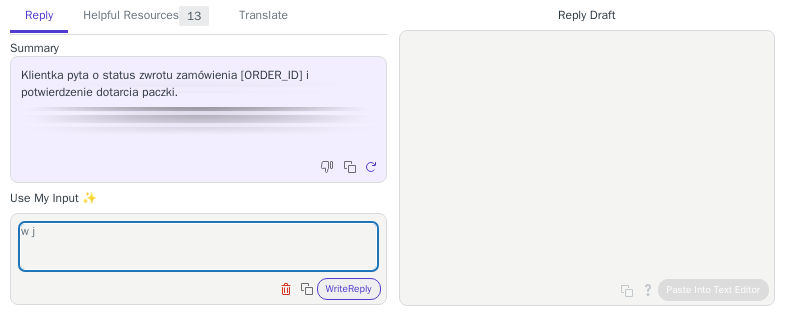 type 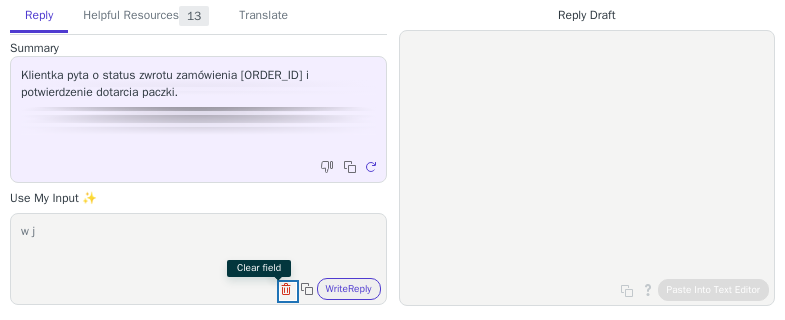 click at bounding box center (288, 291) 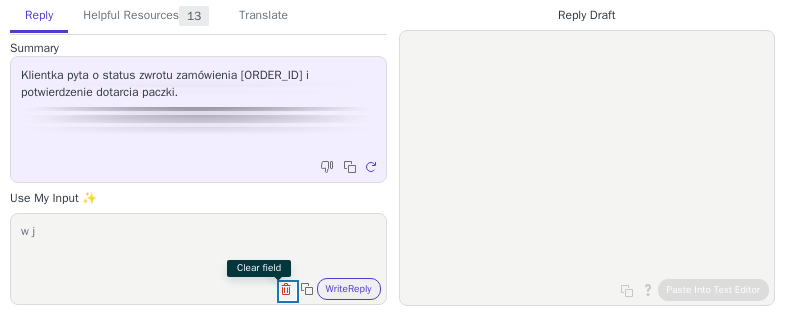 click at bounding box center [288, 291] 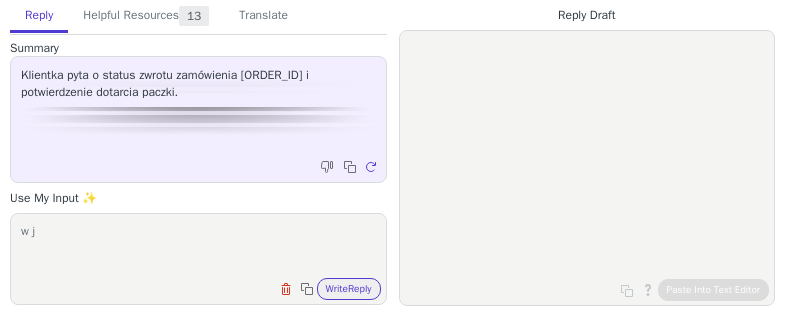 click on "w j" at bounding box center [198, 246] 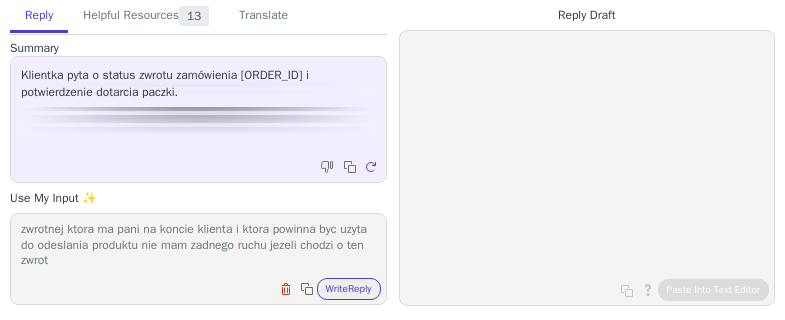scroll, scrollTop: 48, scrollLeft: 0, axis: vertical 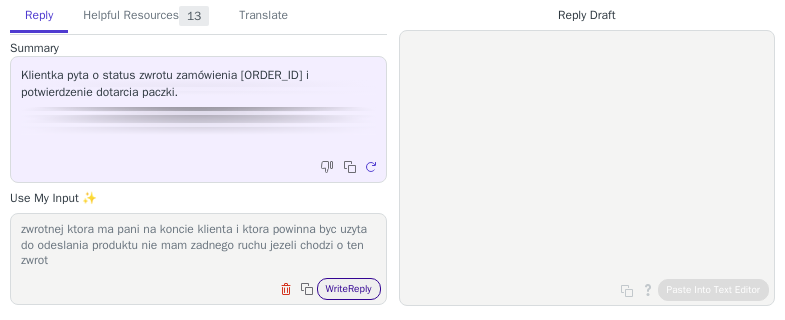 click on "Write  Reply" at bounding box center [349, 289] 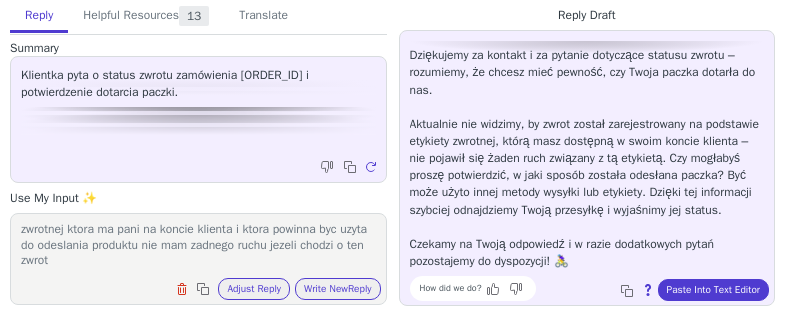 scroll, scrollTop: 45, scrollLeft: 0, axis: vertical 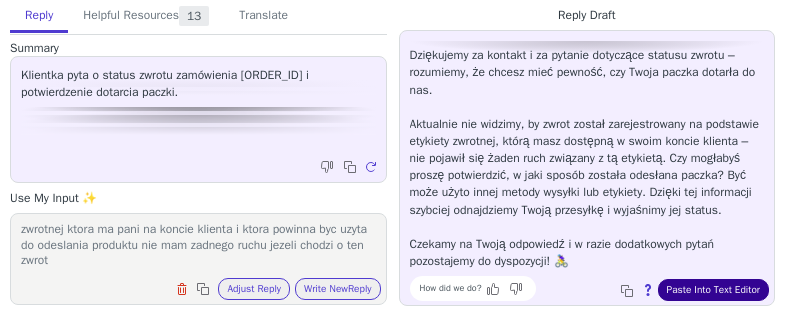 click on "Paste Into Text Editor" at bounding box center (713, 290) 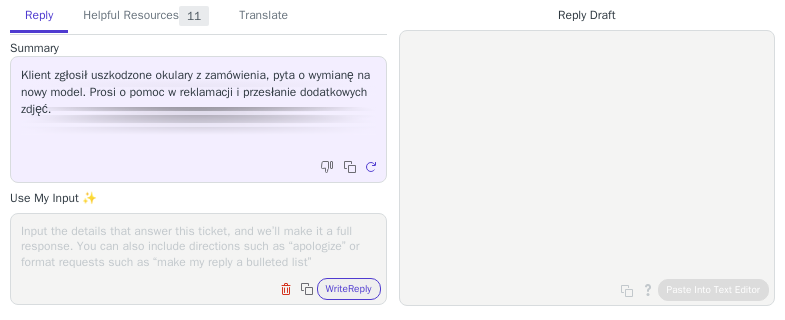 scroll, scrollTop: 0, scrollLeft: 0, axis: both 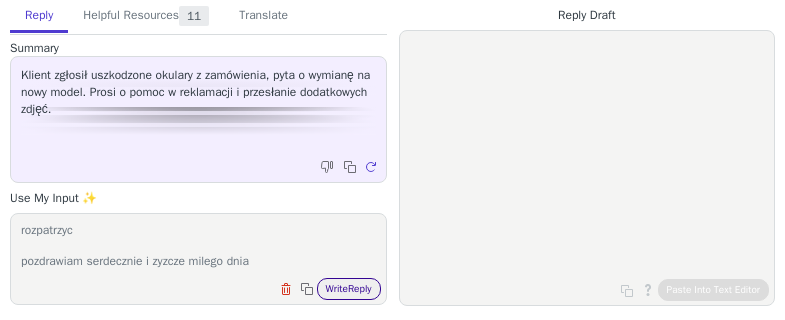 type on "pana zwrot dojechal do nas [DATE] przypominam ze od tego momentu nasz serwis zwrotow posiada 5 dni roboczych aby go rozpatrzyc
pozdrawiam serdecznie i zyzcze milego dnia" 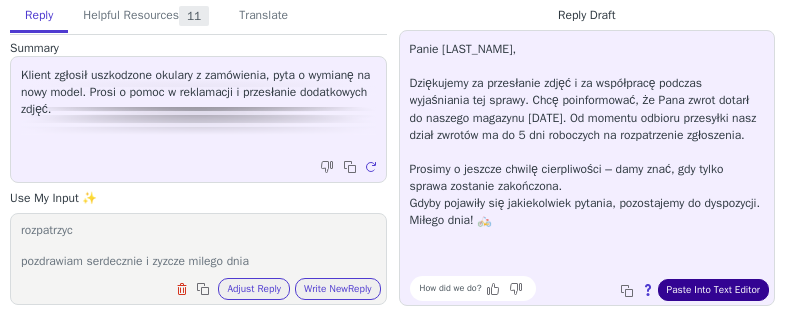 click on "Paste Into Text Editor" at bounding box center (713, 290) 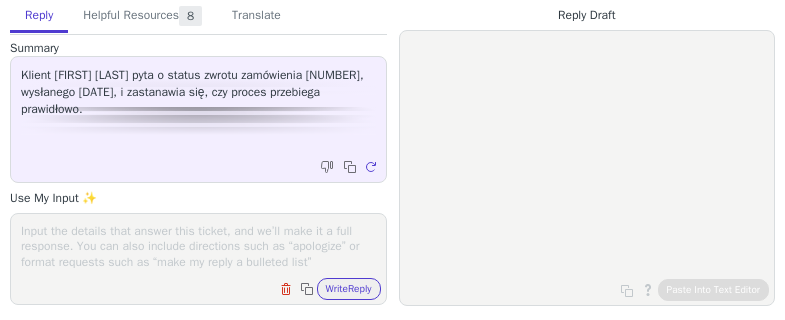 scroll, scrollTop: 0, scrollLeft: 0, axis: both 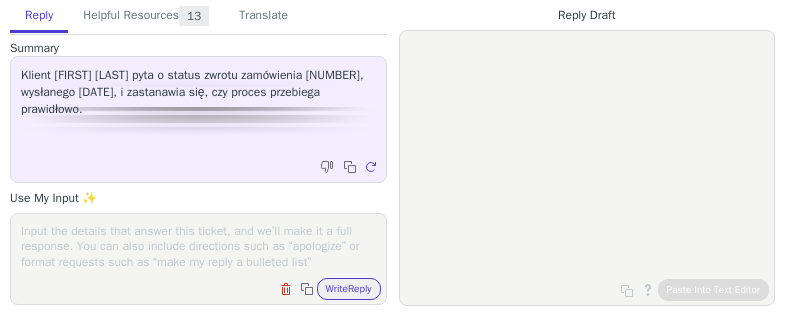 click at bounding box center (198, 246) 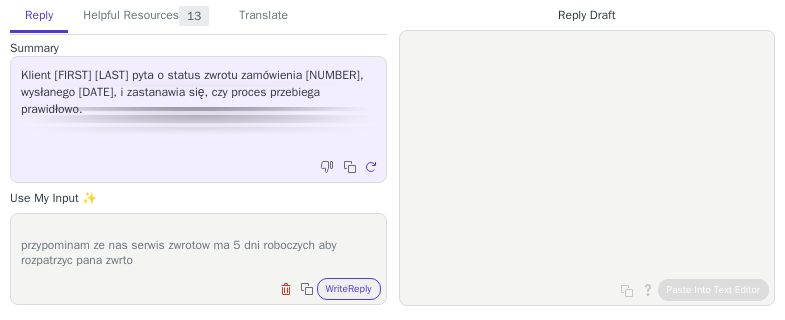 scroll, scrollTop: 48, scrollLeft: 0, axis: vertical 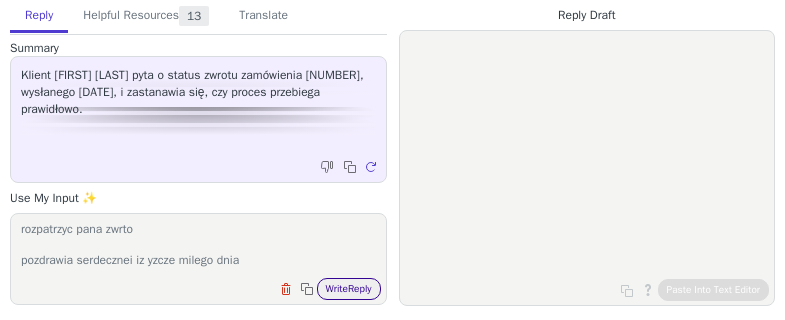 type on "pana zwrot dotarl do nas 07/07
przypominam ze nas serwis zwrotow ma 5 dni roboczych aby rozpatrzyc pana zwrto
pozdrawia serdecznei iz yzcze milego dnia" 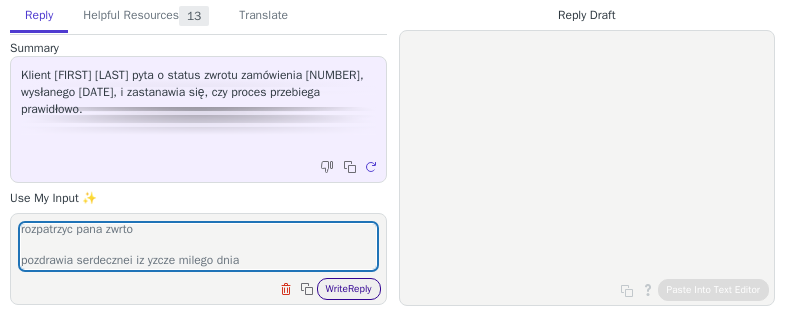 click on "Write  Reply" at bounding box center [349, 289] 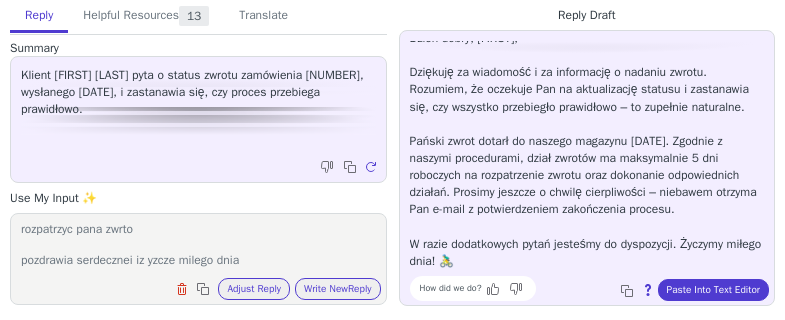 scroll, scrollTop: 45, scrollLeft: 0, axis: vertical 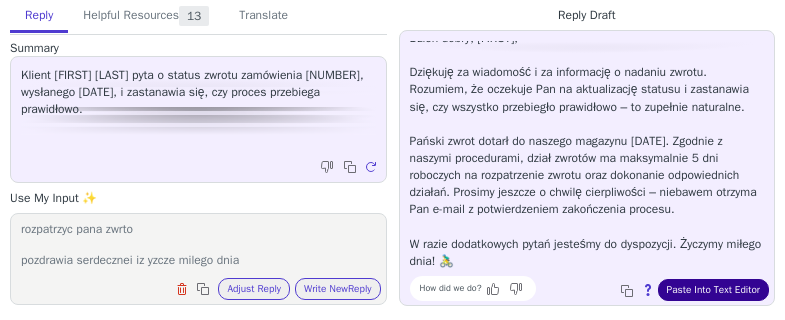 click on "Paste Into Text Editor" at bounding box center (713, 290) 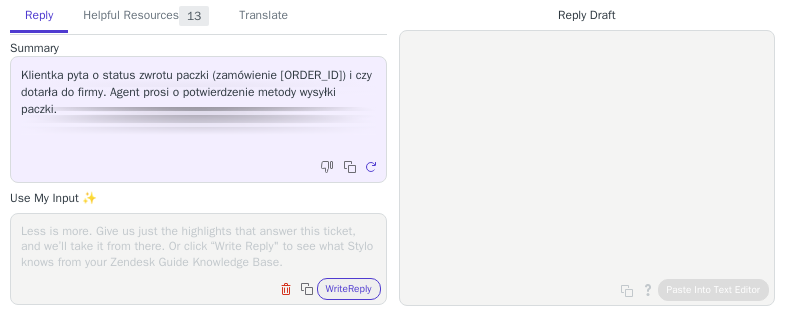 scroll, scrollTop: 0, scrollLeft: 0, axis: both 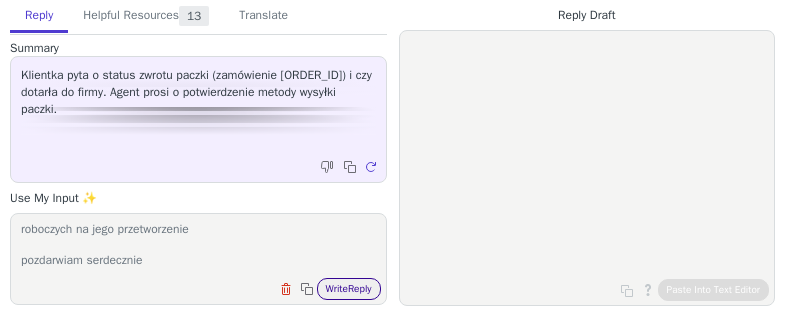 type on "Pani [NAME]
dostalam i,formacje od kolegow z serwisu zwrotow ze pani zwrot dostarl do nas[DATE]
przypominam ze od teog momentu nasz serwis zwrotow ma 5 dni roboczych na jego przetworzenie
pozdarwiam serdecznie" 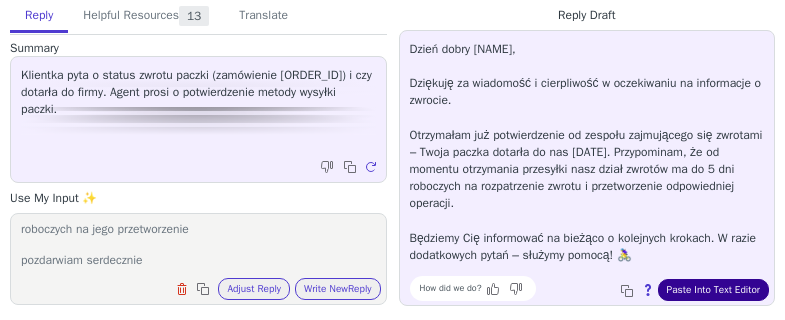click on "Paste Into Text Editor" at bounding box center (713, 290) 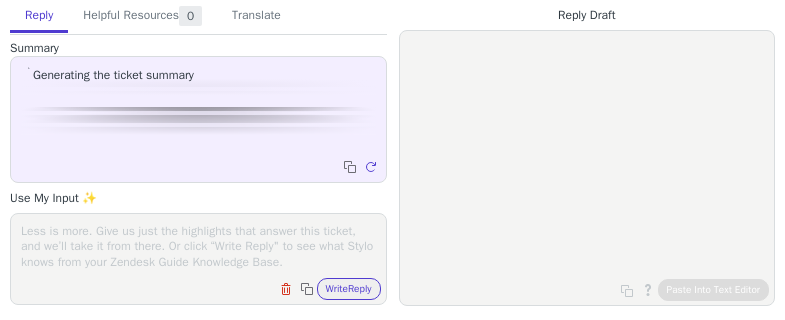 scroll, scrollTop: 0, scrollLeft: 0, axis: both 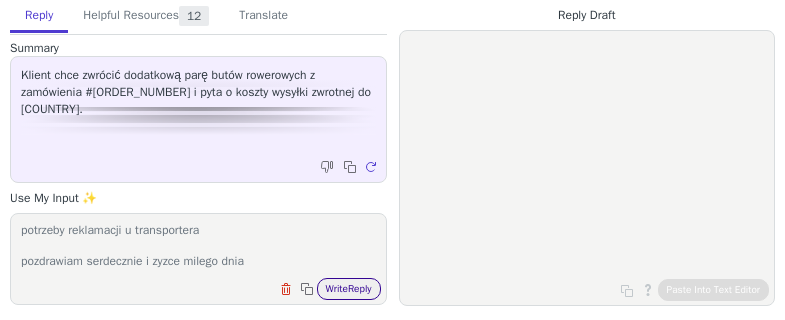 type on "witam [NAME]
niesteyy nie oge podac ci kosztow wysylki do [COUNTRY] gdyz bedziesz musial sam znalezc firme przewozowa ktora dostarczy buty do nas
mozesz wybrac taka ktora bedzie ci najbardziej odpowiadac
prosze zachowaj dowod nadania paczki bedzie on potrzebny w razie potrzeby reklamacji u transportera
pozdrawiam serdecznie i zyzce milego dnia" 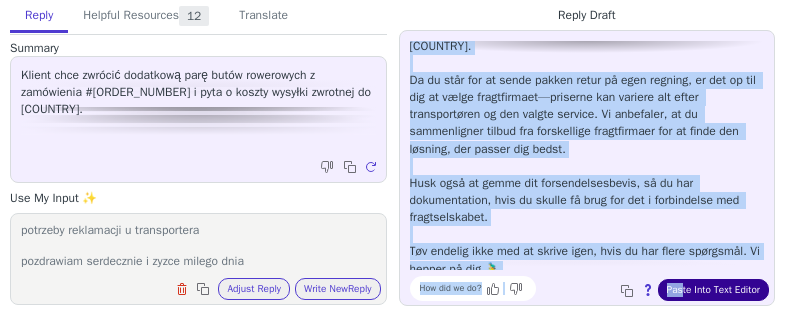 scroll, scrollTop: 97, scrollLeft: 0, axis: vertical 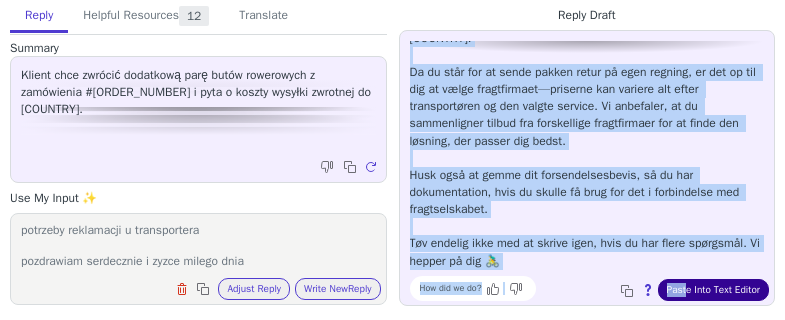 drag, startPoint x: 410, startPoint y: 47, endPoint x: 686, endPoint y: 281, distance: 361.84528 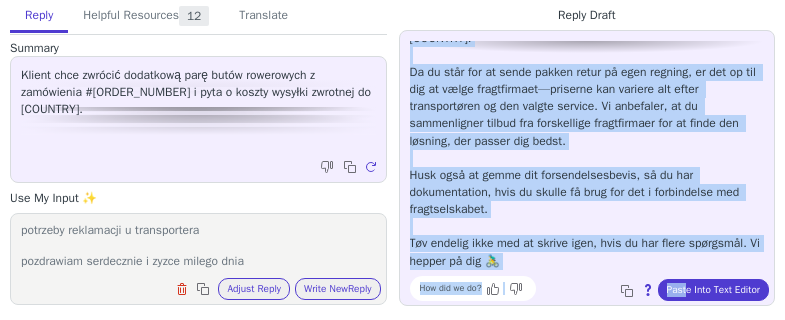 copy on "Hej [NAME], Tak for din besked og for at gøre os opmærksomme på din situation med retur af endnu et par cykelsko. Jeg forstår godt, at du gerne vil kende omkostningerne ved at sende retur til [COUNTRY]. Da du står for at sende pakken retur på egen regning, er det op til dig at vælge fragtfirmaet—priserne kan variere alt efter transportøren og den valgte service. Vi anbefaler, at du sammenligner tilbud fra forskellige fragtfirmaer for at finde den løsning, der passer dig bedst. Husk også at gemme dit forsendelsesbevis, så du har dokumentation, hvis du skulle få brug for det i forbindelse med fragtselskabet. Tøv endelig ikke med at skrive igen, hvis du har flere spørgsmål. Vi hepper på dig 🚴‍♂️ How did we do? Copy to clipboard About this reply Past" 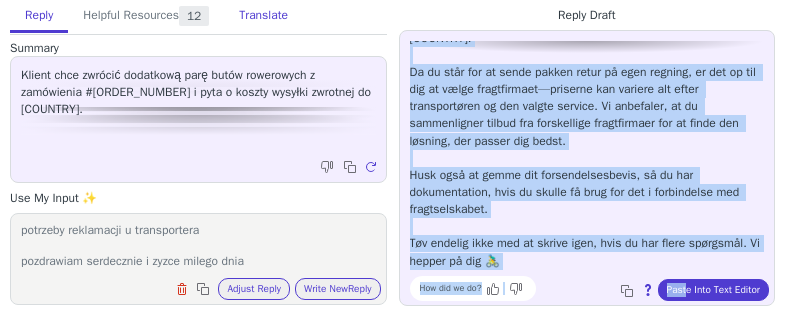 click on "Translate" at bounding box center [263, 16] 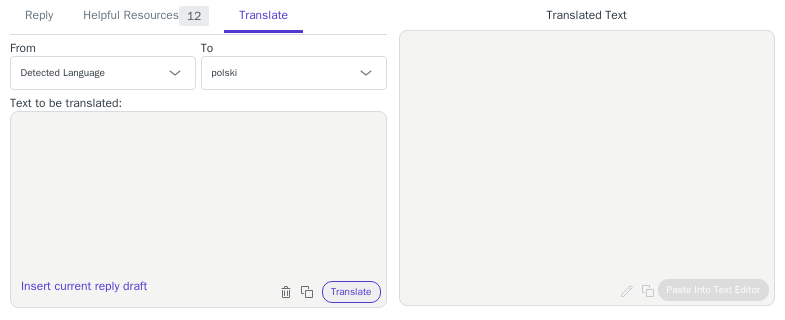click at bounding box center (198, 197) 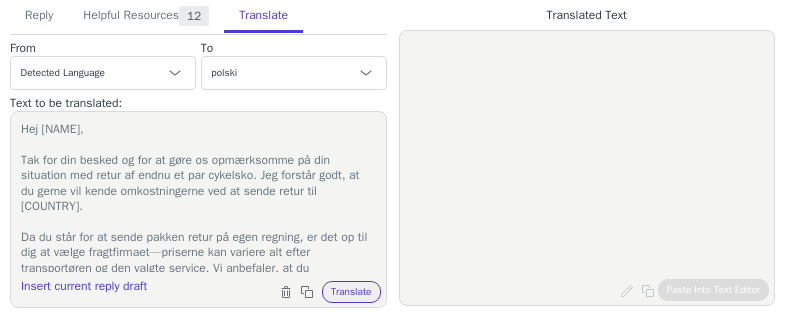 scroll, scrollTop: 174, scrollLeft: 0, axis: vertical 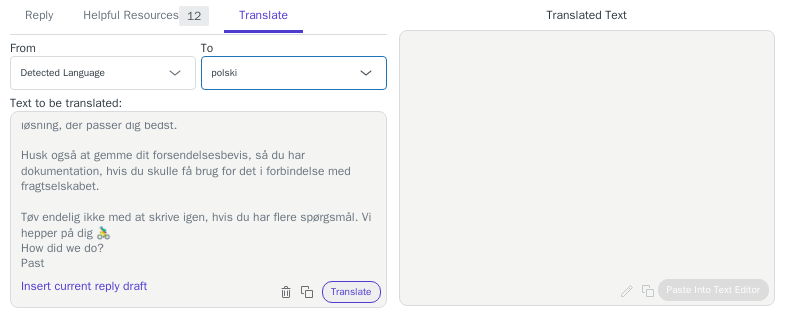 type on "Hej [NAME],
Tak for din besked og for at gøre os opmærksomme på din situation med retur af endnu et par cykelsko. Jeg forstår godt, at du gerne vil kende omkostningerne ved at sende retur til [COUNTRY].
Da du står for at sende pakken retur på egen regning, er det op til dig at vælge fragtfirmaet—priserne kan variere alt efter transportøren og den valgte service. Vi anbefaler, at du sammenligner tilbud fra forskellige fragtfirmaer for at finde den løsning, der passer dig bedst.
Husk også at gemme dit forsendelsesbevis, så du har dokumentation, hvis du skulle få brug for det i forbindelse med fragtselskabet.
Tøv endelig ikke med at skrive igen, hvis du har flere spørgsmål. Vi hepper på dig 🚴‍♂️
How did we do?
Past" 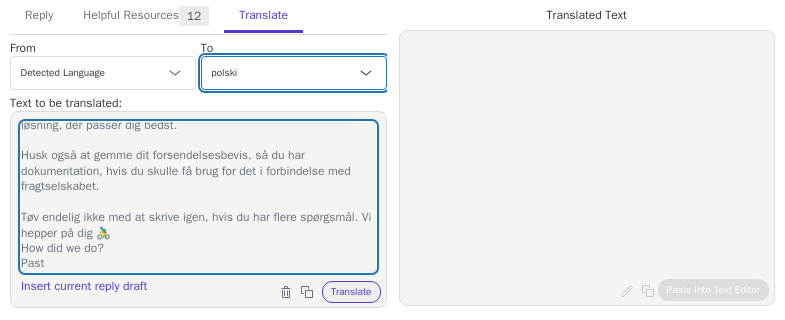 click on "czeski - čeština angielski ([COUNTRY]) - English ([COUNTRY]) duński - dansk niderlandzki - Nederlands francuski - français francuski ([COUNTRY]) - français ([COUNTRY]) niemiecki - Deutsch włoski - italiano japoński - 日本語 Korean Norwegian polski Portuguese Portuguese ([COUNTRY]) Slovak hiszpański - español Swedish niemiecki ([COUNTRY]) - Deutsch ([COUNTRY]) niemiecki ([COUNTRY]) - Deutsch ([COUNTRY]) niderlandzki ([COUNTRY]) - Nederlands ([COUNTRY]) angielski ([COUNTRY]) - English ([COUNTRY]) angielski ([COUNTRY]) - English ([COUNTRY]) angielski ([COUNTRY]) - English ([COUNTRY]) angielski ([COUNTRY]) - English ([COUNTRY]) angielski ([COUNTRY]) - English ([COUNTRY]) francuski ([COUNTRY]) - français ([COUNTRY]) niemiecki ([COUNTRY]) - Deutsch ([COUNTRY]) niderlandzki ([COUNTRY]) - Nederlands ([COUNTRY]) szwedzki ([COUNTRY]) - svenska ([COUNTRY]) francuski ([COUNTRY]) - français ([COUNTRY])" at bounding box center (294, 73) 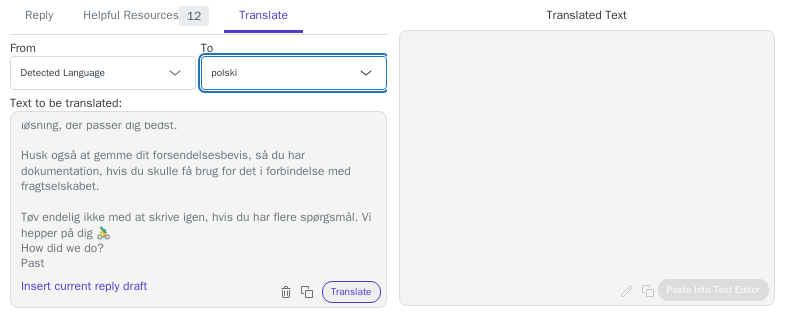 select on "en-us" 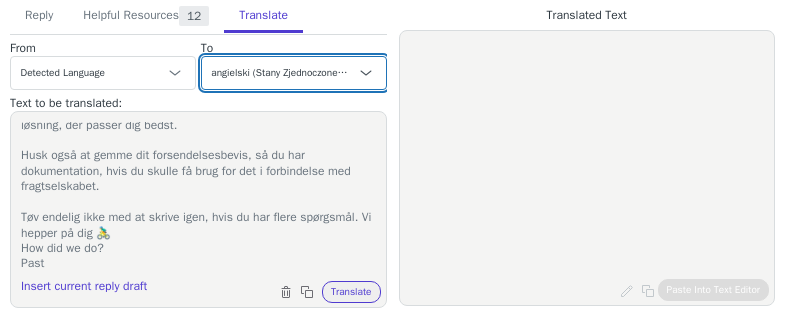 click on "czeski - čeština angielski ([COUNTRY]) - English ([COUNTRY]) duński - dansk niderlandzki - Nederlands francuski - français francuski ([COUNTRY]) - français ([COUNTRY]) niemiecki - Deutsch włoski - italiano japoński - 日本語 Korean Norwegian polski Portuguese Portuguese ([COUNTRY]) Slovak hiszpański - español Swedish niemiecki ([COUNTRY]) - Deutsch ([COUNTRY]) niemiecki ([COUNTRY]) - Deutsch ([COUNTRY]) niderlandzki ([COUNTRY]) - Nederlands ([COUNTRY]) angielski ([COUNTRY]) - English ([COUNTRY]) angielski ([COUNTRY]) - English ([COUNTRY]) angielski ([COUNTRY]) - English ([COUNTRY]) angielski ([COUNTRY]) - English ([COUNTRY]) angielski ([COUNTRY]) - English ([COUNTRY]) francuski ([COUNTRY]) - français ([COUNTRY]) niemiecki ([COUNTRY]) - Deutsch ([COUNTRY]) niderlandzki ([COUNTRY]) - Nederlands ([COUNTRY]) szwedzki ([COUNTRY]) - svenska ([COUNTRY]) francuski ([COUNTRY]) - français ([COUNTRY])" at bounding box center [294, 73] 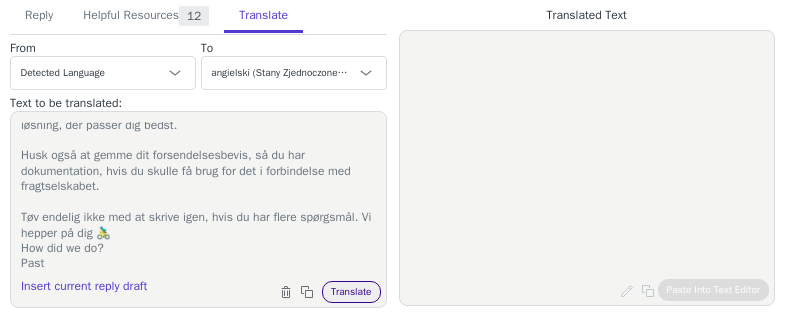 click on "Translate" at bounding box center [351, 292] 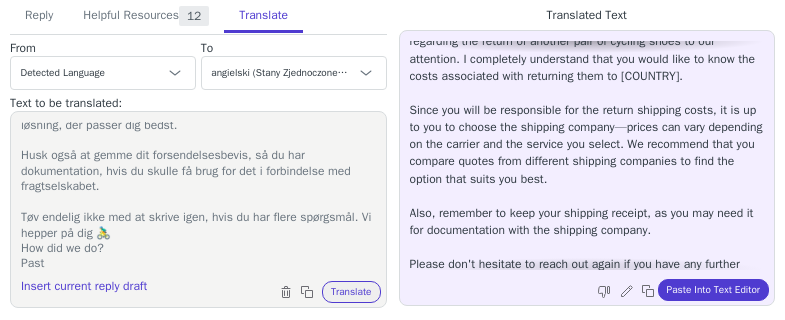 scroll, scrollTop: 80, scrollLeft: 0, axis: vertical 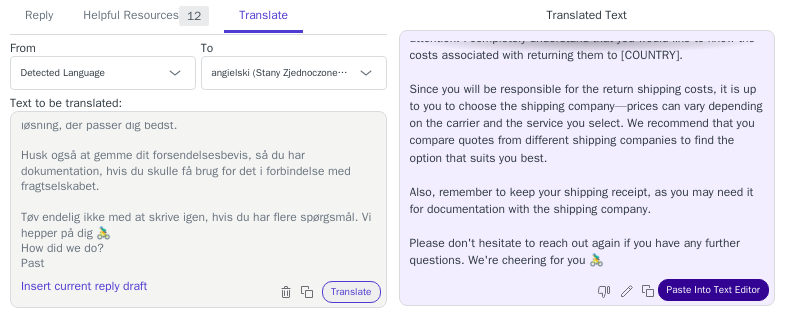 click on "Paste Into Text Editor" at bounding box center (713, 290) 